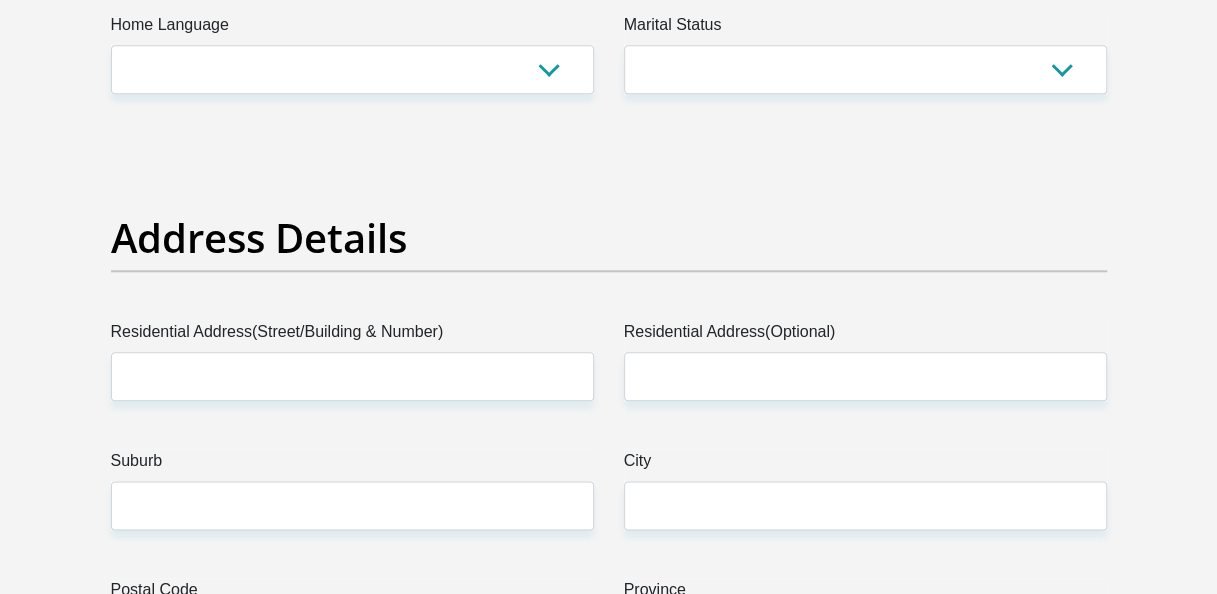 scroll, scrollTop: 0, scrollLeft: 0, axis: both 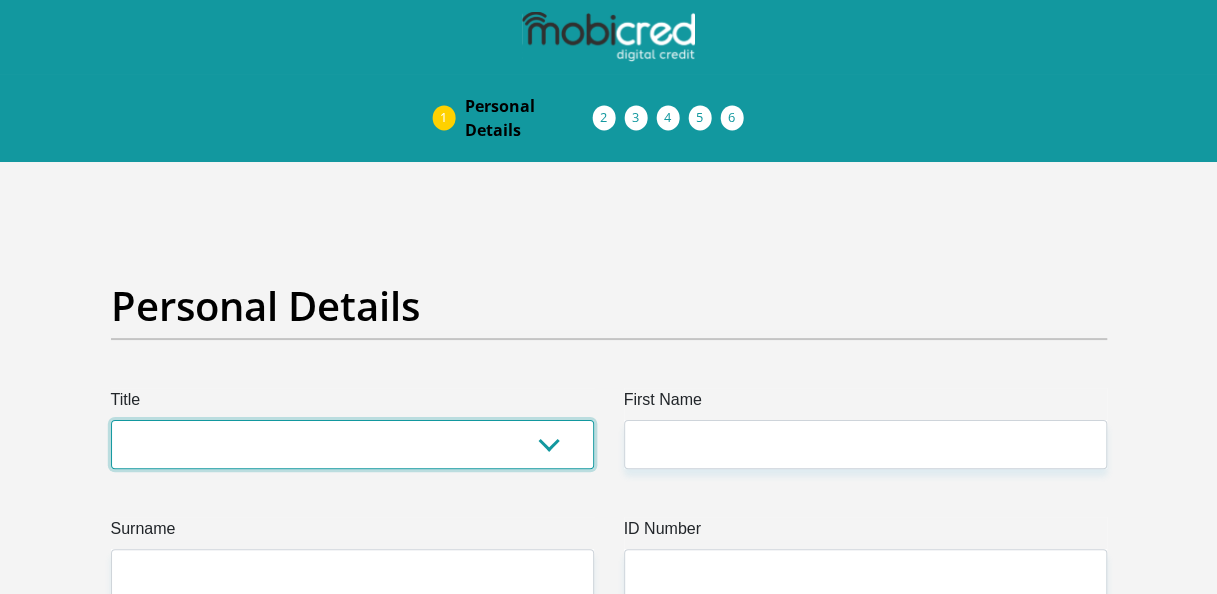 click on "Mr
Ms
Mrs
Dr
Other" at bounding box center [352, 444] 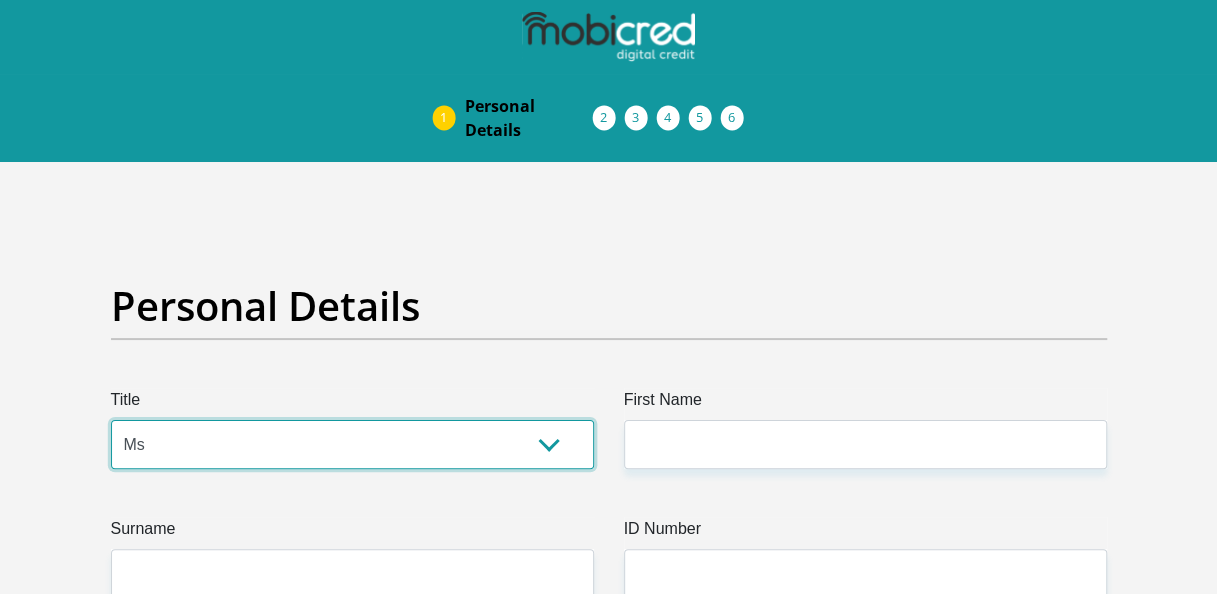 click on "Mr
Ms
Mrs
Dr
Other" at bounding box center [352, 444] 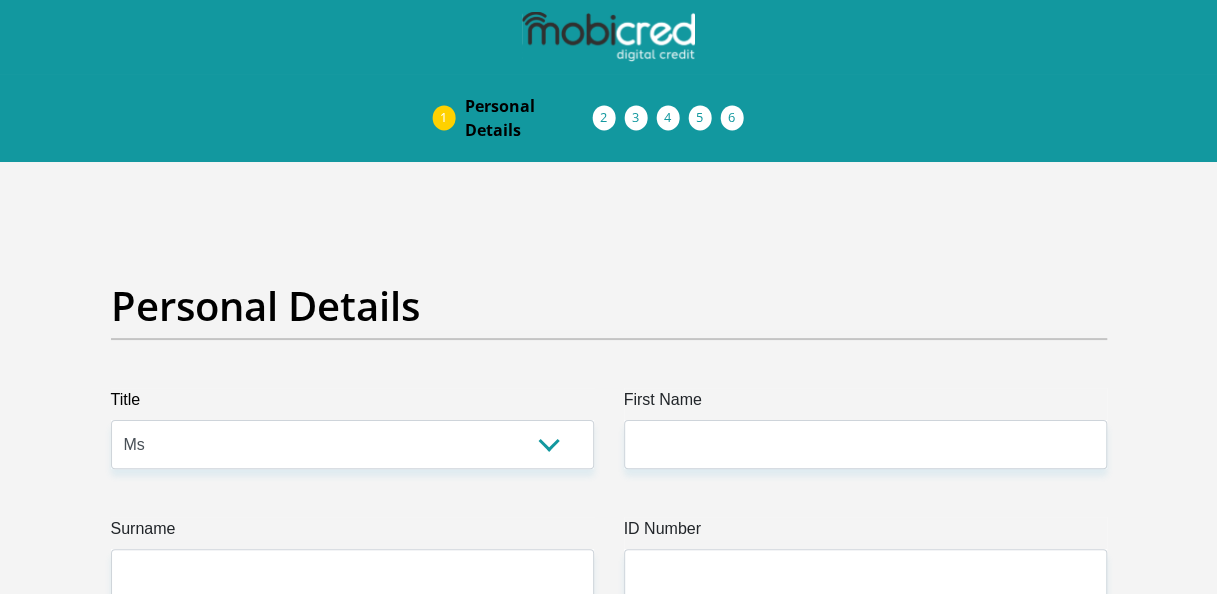 click on "Title
Mr
Ms
Mrs
Dr
Other
First Name
Surname
ID Number
Please input valid ID number
Race
Black
Coloured
Indian
White
Other
Contact Number
Please input valid contact number
Nationality
South Africa
Afghanistan
Aland Islands
Albania  Algeria  Andorra" at bounding box center [609, 3641] 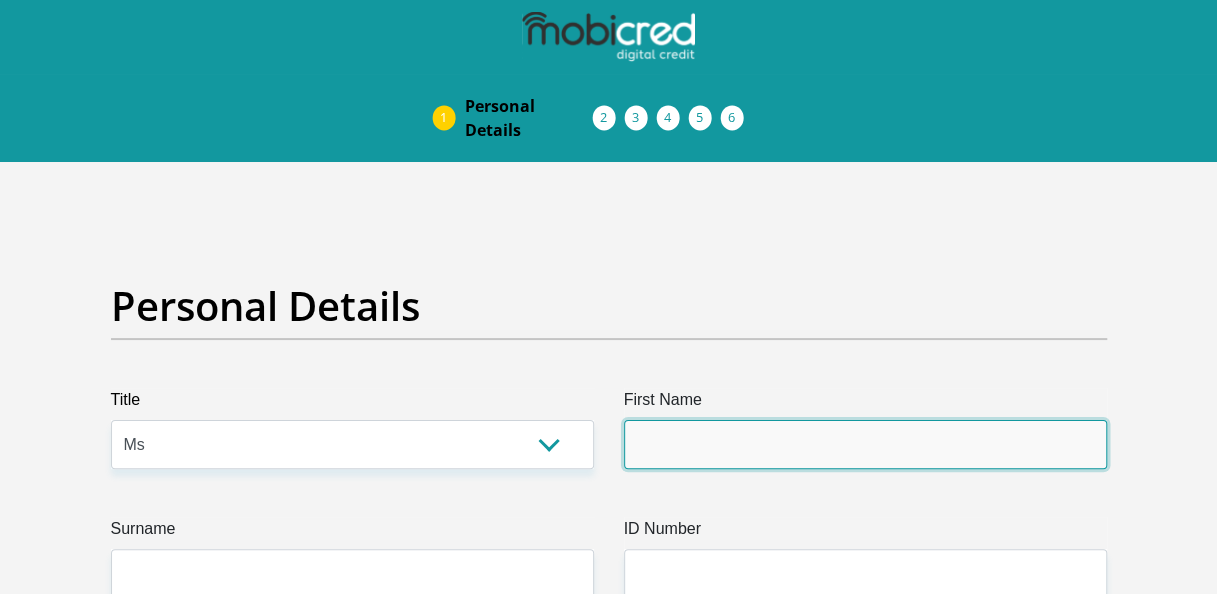 click on "First Name" at bounding box center (865, 444) 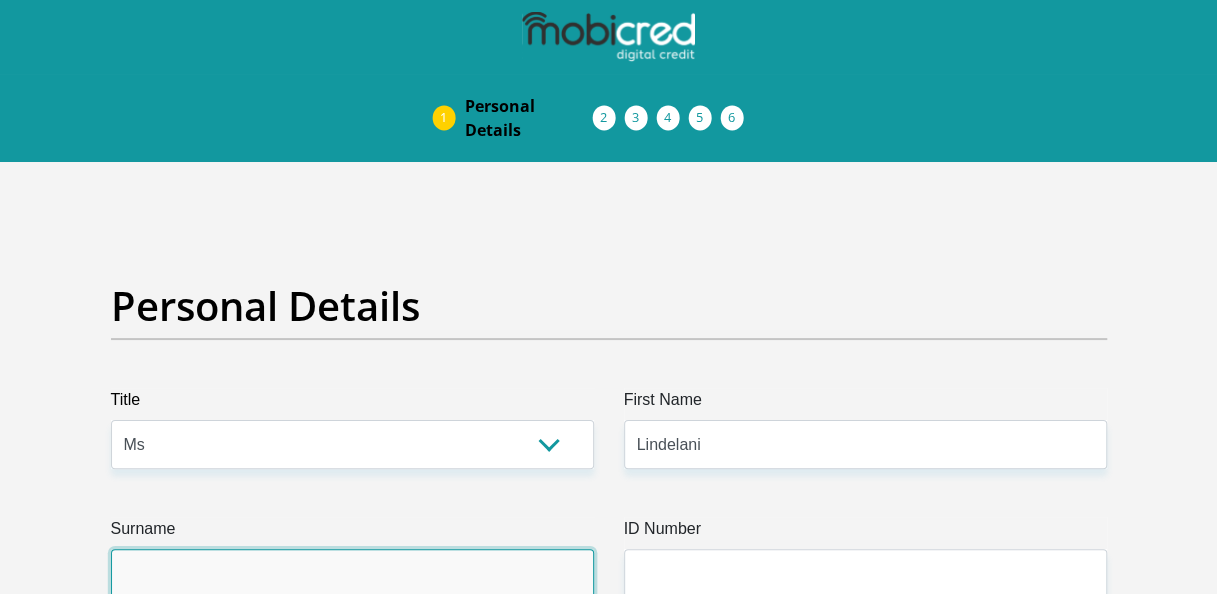 type on "Mulaudzi" 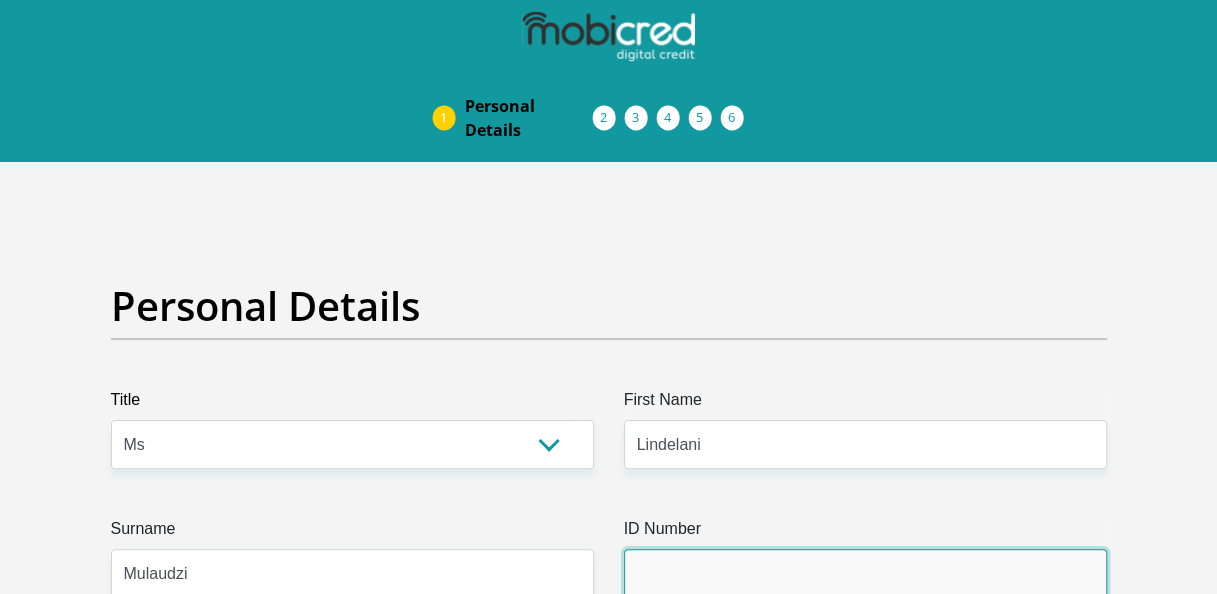 type on "0506220940080" 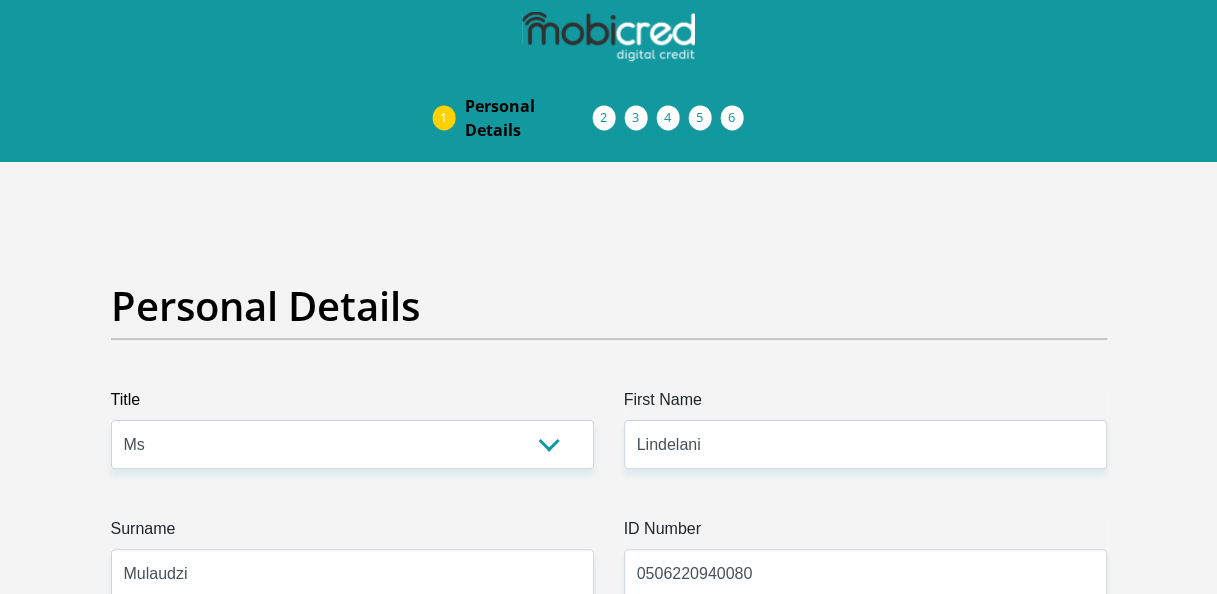 type on "0633822194" 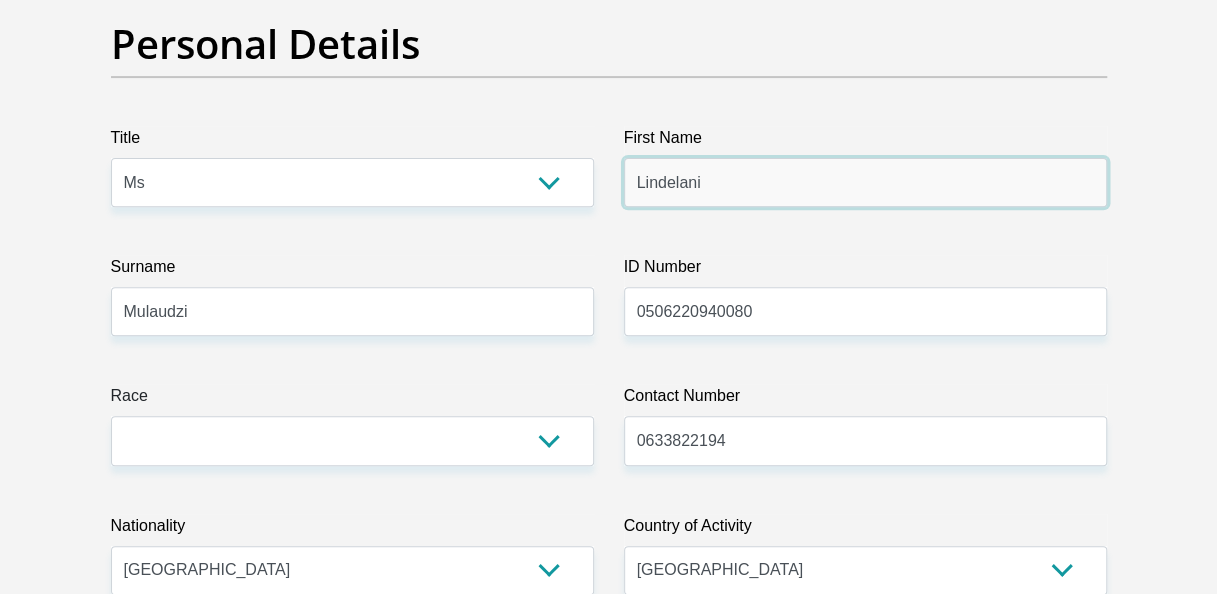scroll, scrollTop: 274, scrollLeft: 0, axis: vertical 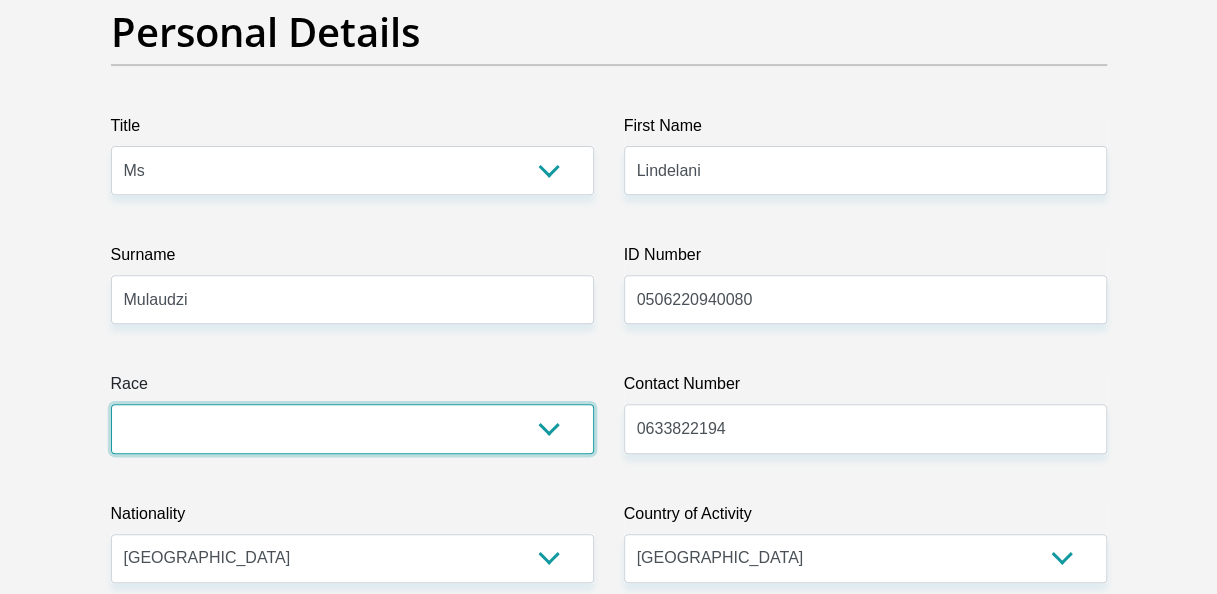 click on "Black
Coloured
Indian
White
Other" at bounding box center (352, 428) 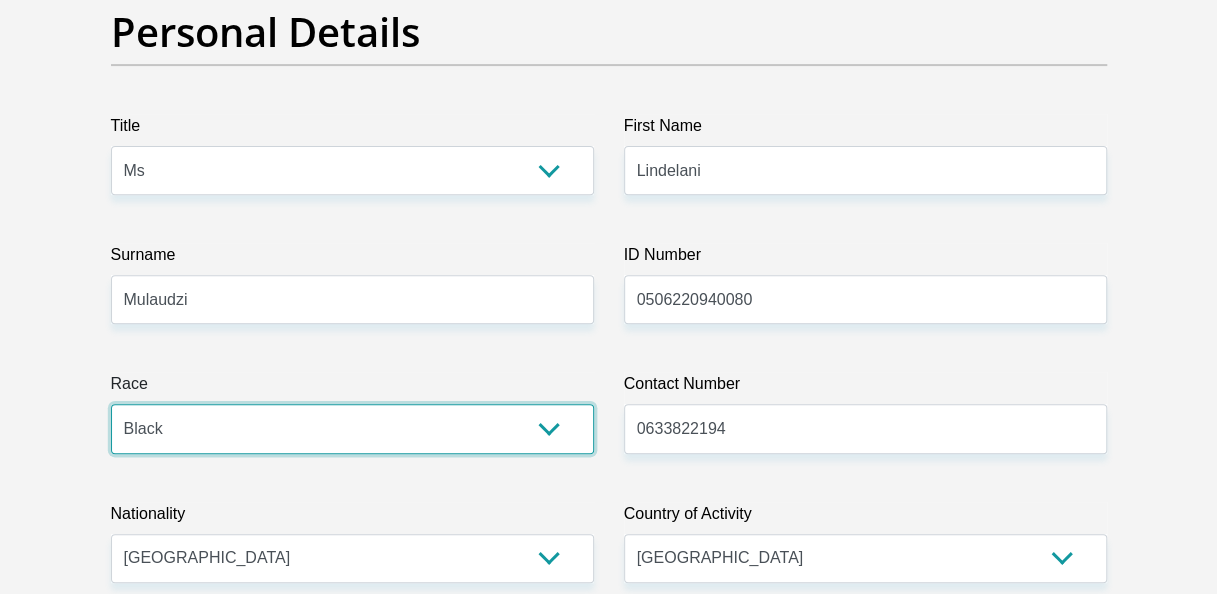 click on "Black
Coloured
Indian
White
Other" at bounding box center [352, 428] 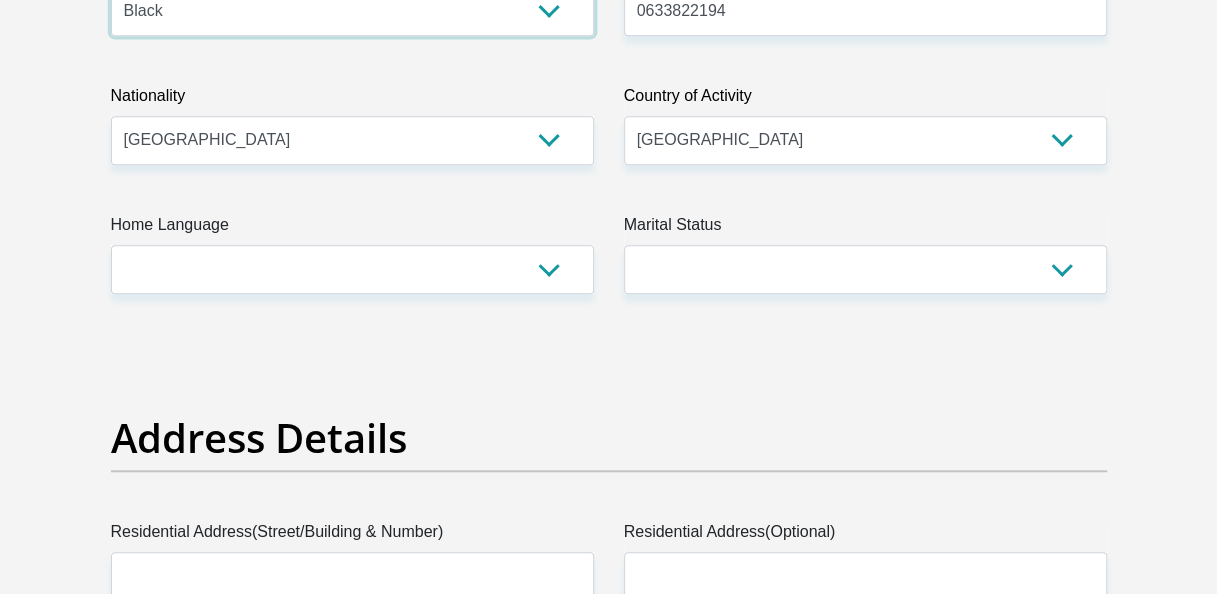 scroll, scrollTop: 719, scrollLeft: 0, axis: vertical 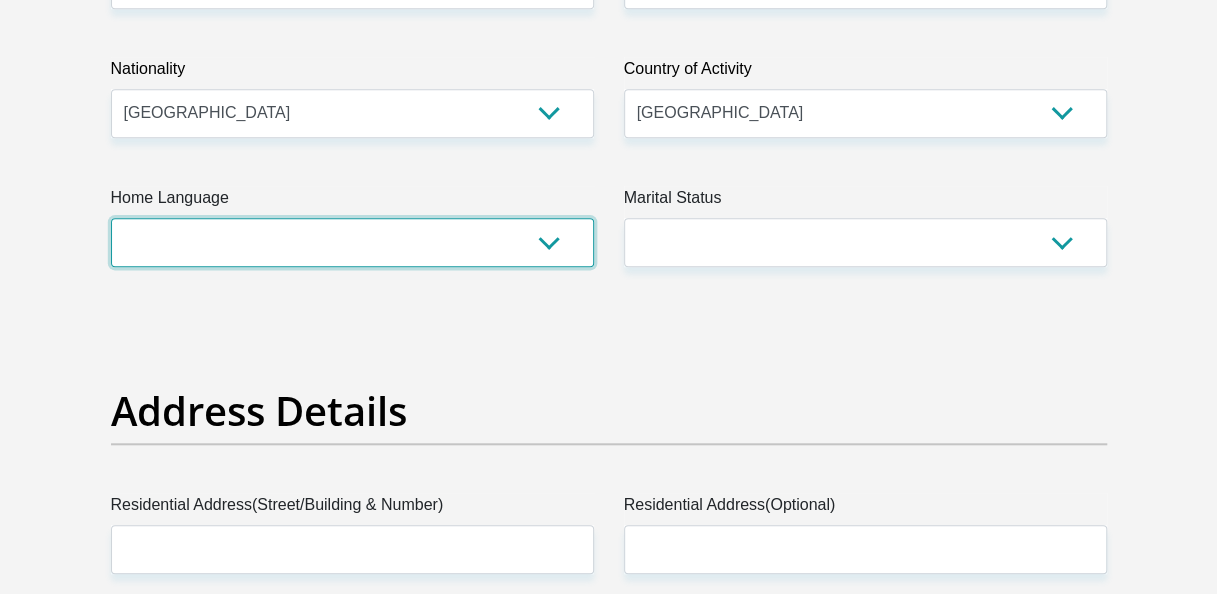 click on "Afrikaans
English
Sepedi
South Ndebele
Southern Sotho
Swati
Tsonga
Tswana
Venda
Xhosa
Zulu
Other" at bounding box center [352, 242] 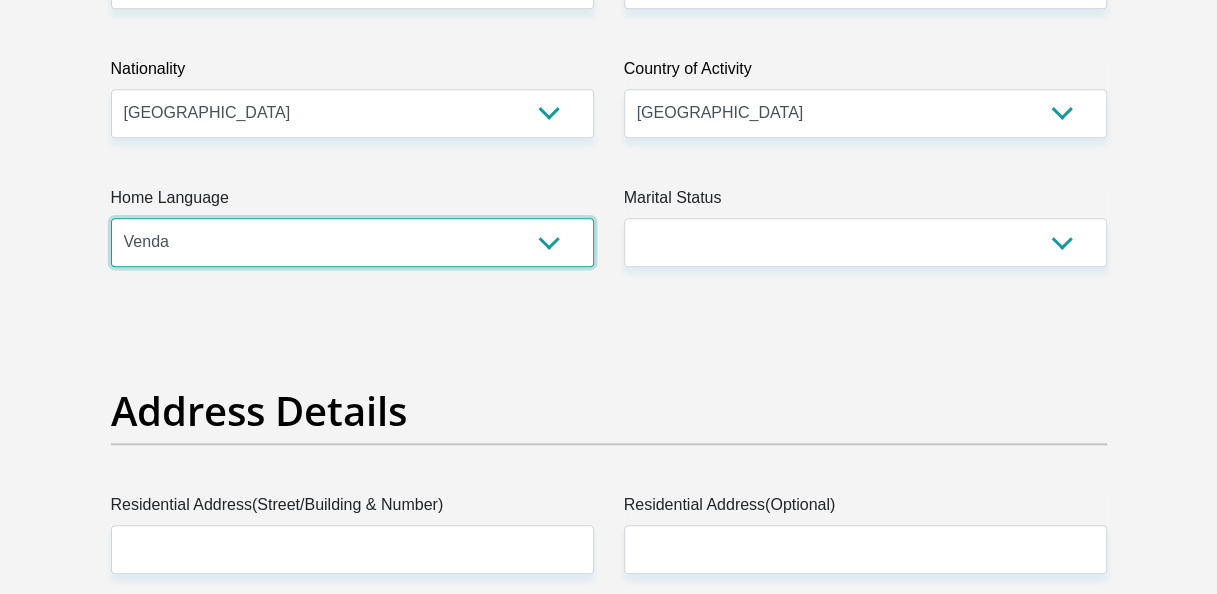 click on "Afrikaans
English
Sepedi
South Ndebele
Southern Sotho
Swati
Tsonga
Tswana
Venda
Xhosa
Zulu
Other" at bounding box center [352, 242] 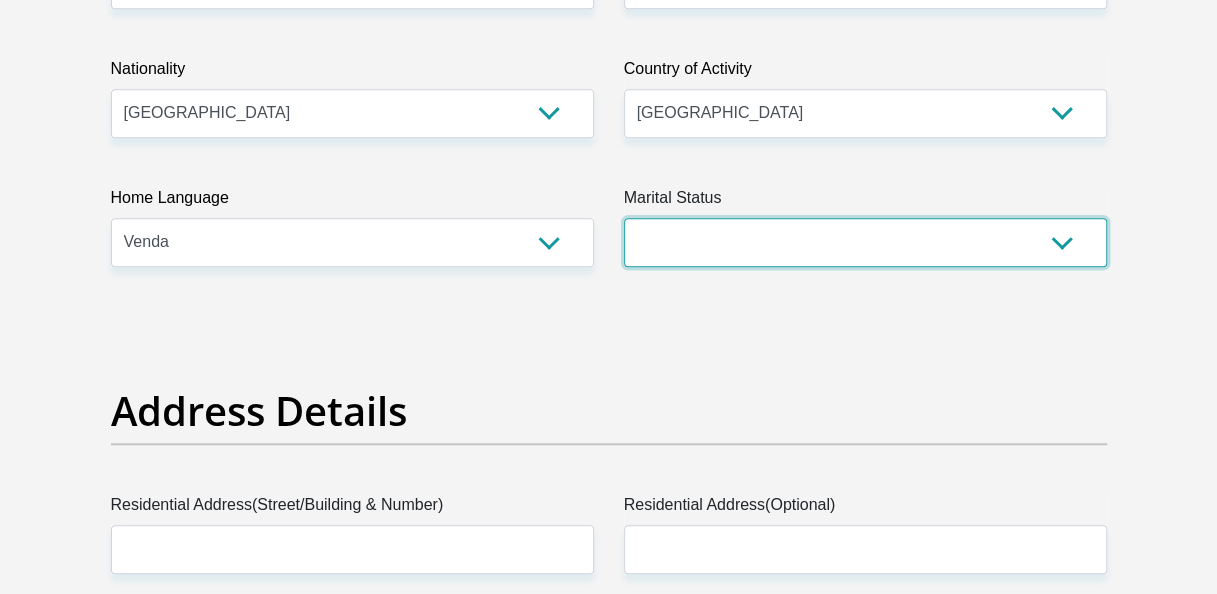 click on "Married ANC
Single
Divorced
Widowed
Married COP or Customary Law" at bounding box center (865, 242) 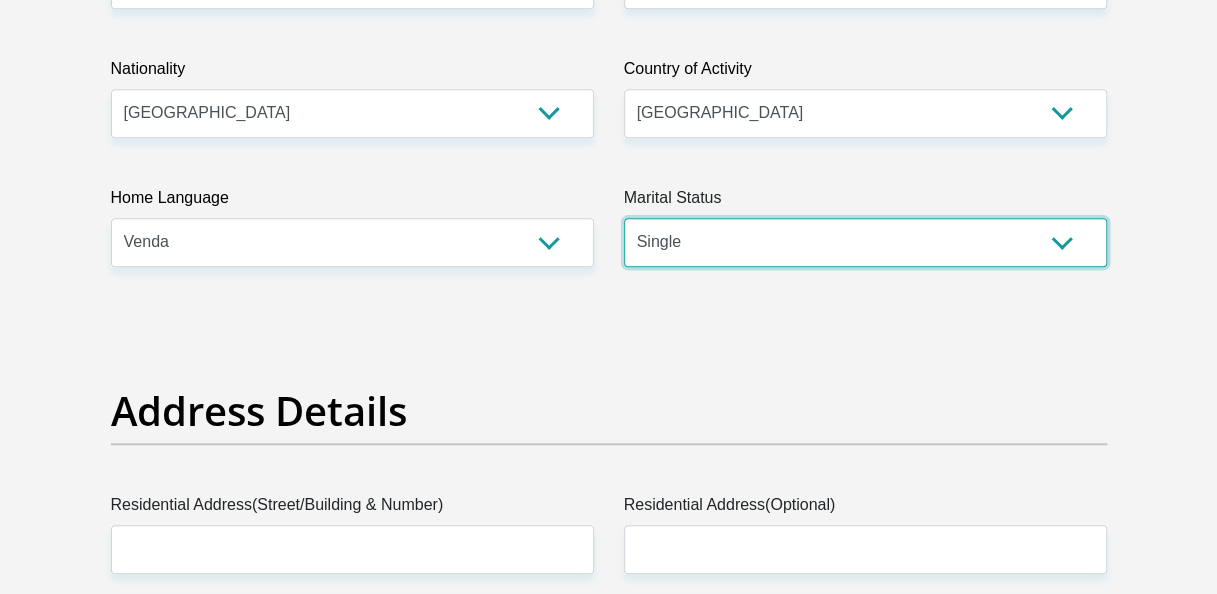 click on "Married ANC
Single
Divorced
Widowed
Married COP or Customary Law" at bounding box center (865, 242) 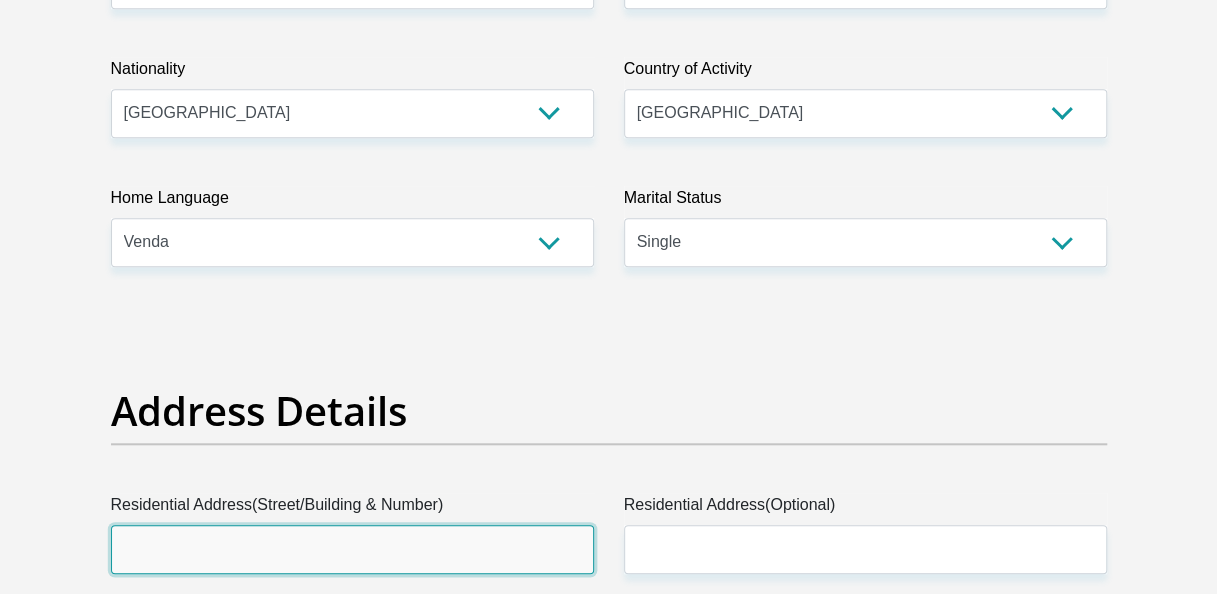 click on "Residential Address(Street/Building & Number)" at bounding box center (352, 549) 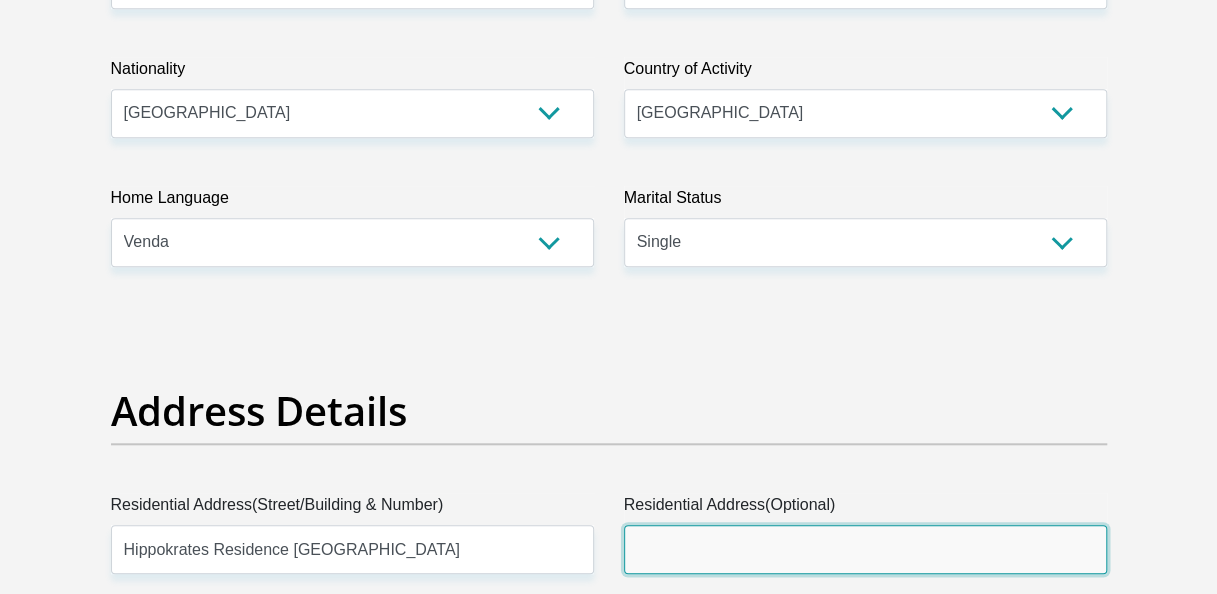type on "Hippokrates Residence" 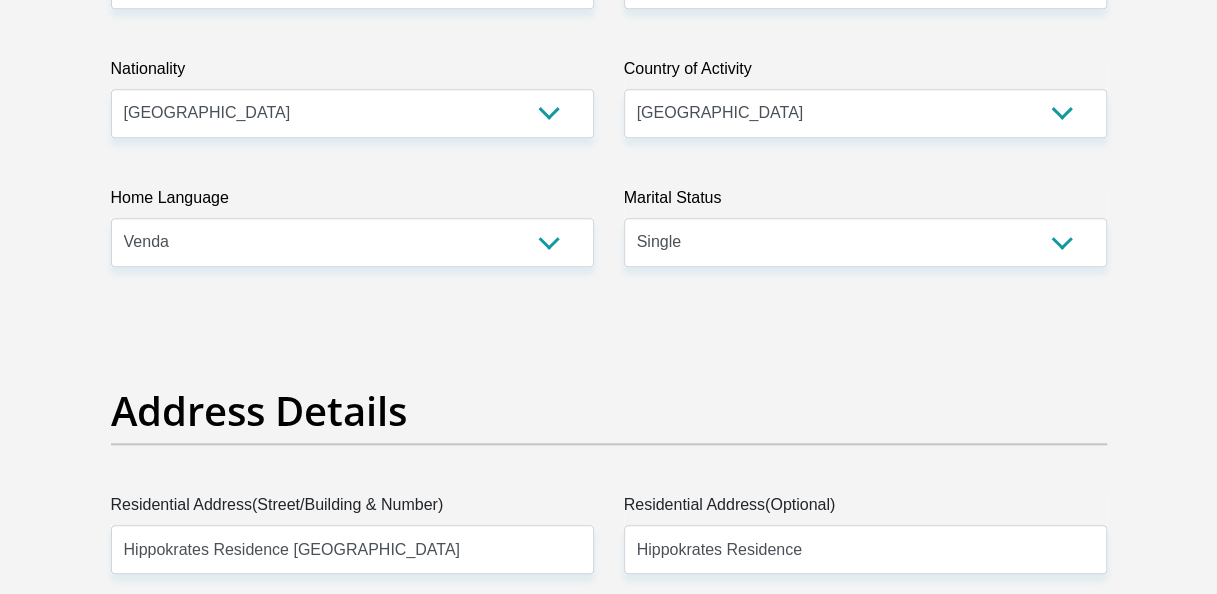 type on "Tygerberg" 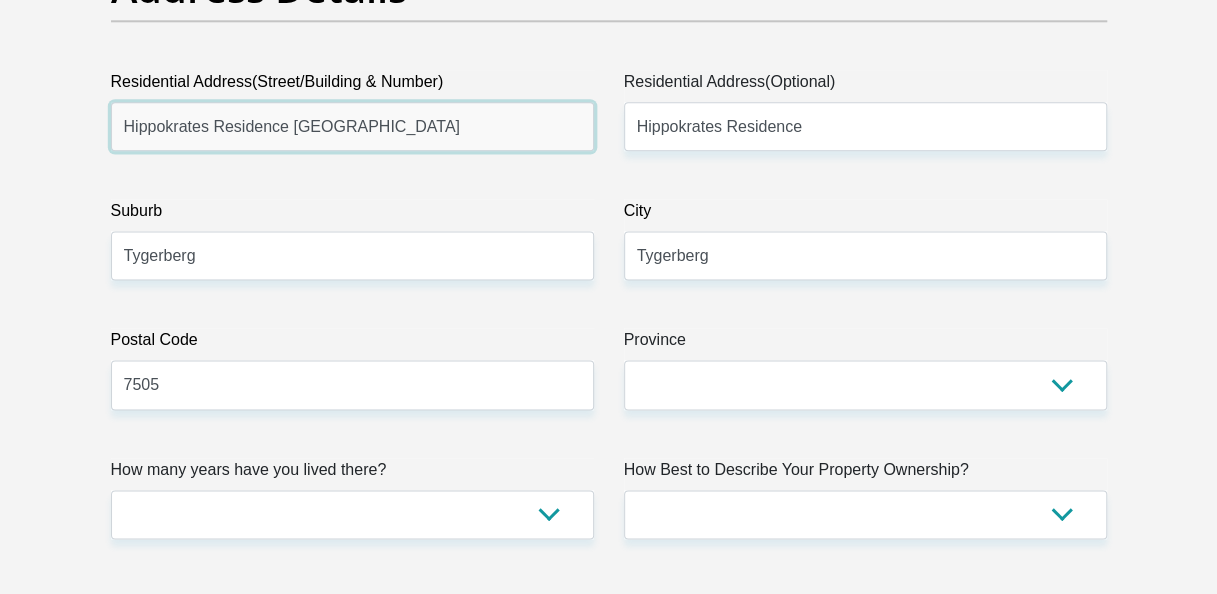 scroll, scrollTop: 1186, scrollLeft: 0, axis: vertical 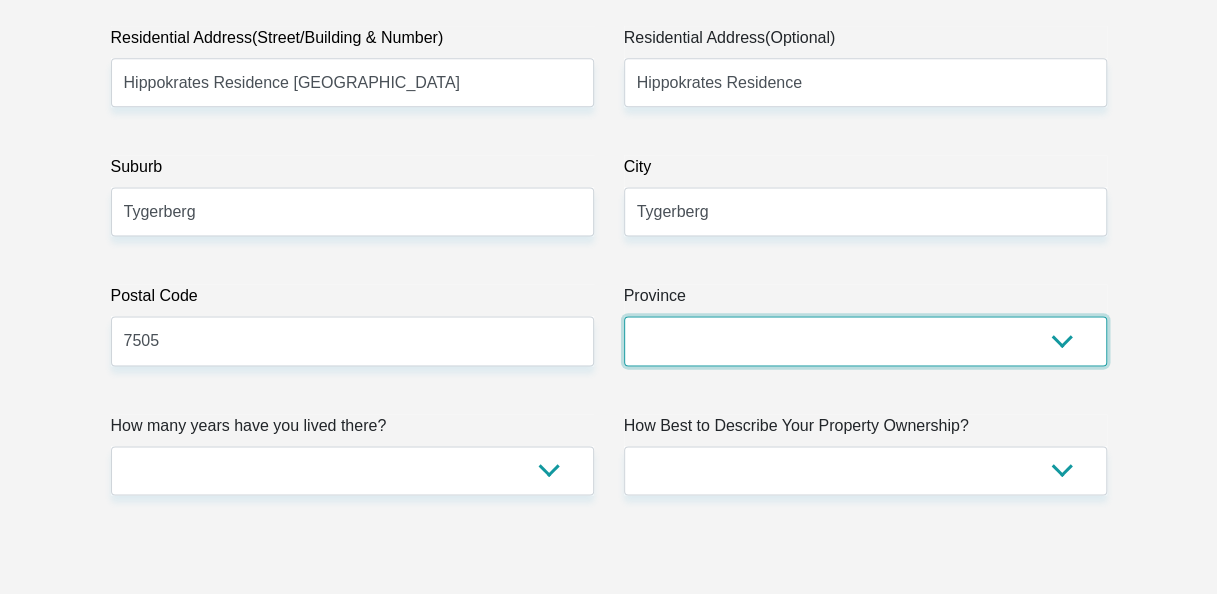 click on "Eastern Cape
Free State
Gauteng
KwaZulu-Natal
Limpopo
Mpumalanga
Northern Cape
North West
Western Cape" at bounding box center [865, 340] 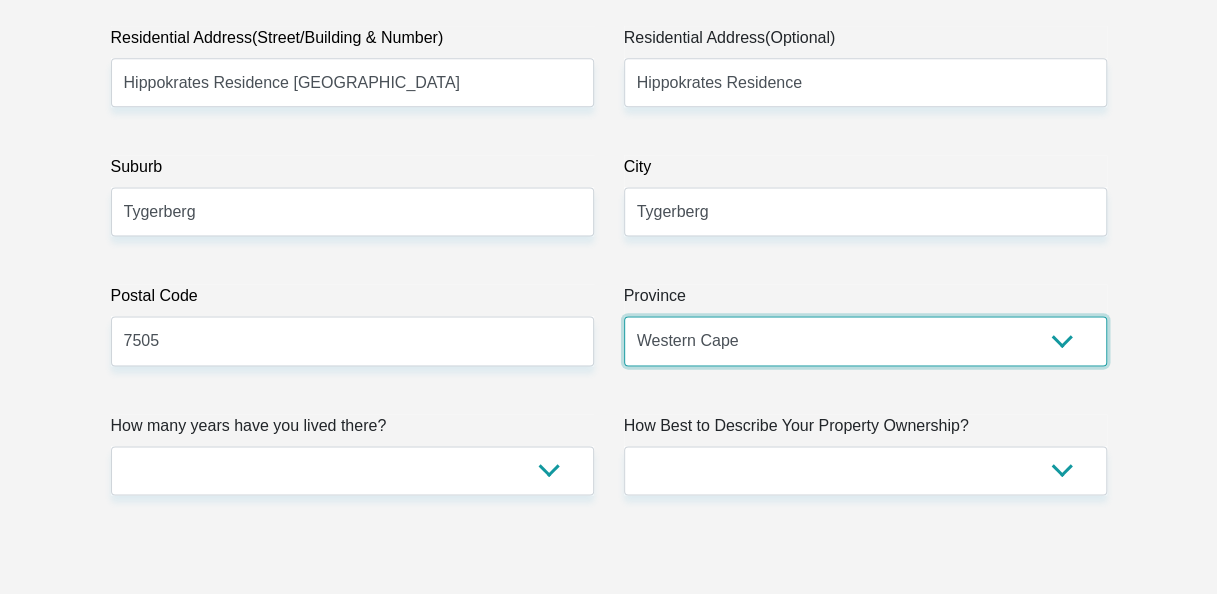 click on "Eastern Cape
Free State
Gauteng
KwaZulu-Natal
Limpopo
Mpumalanga
Northern Cape
North West
Western Cape" at bounding box center [865, 340] 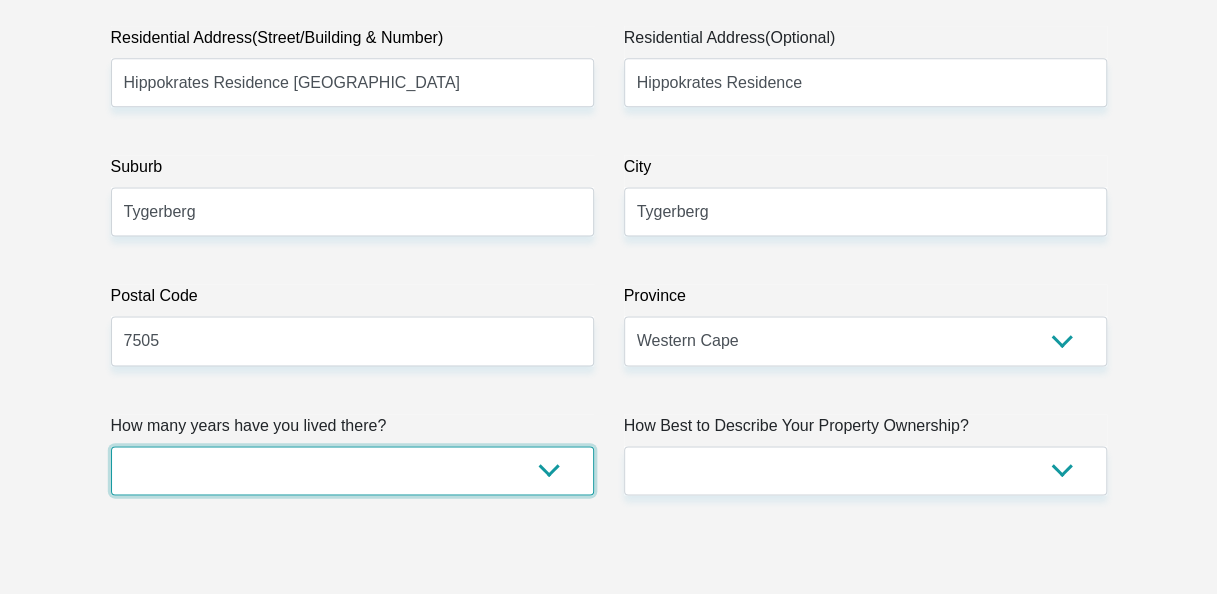 click on "less than 1 year
1-3 years
3-5 years
5+ years" at bounding box center (352, 470) 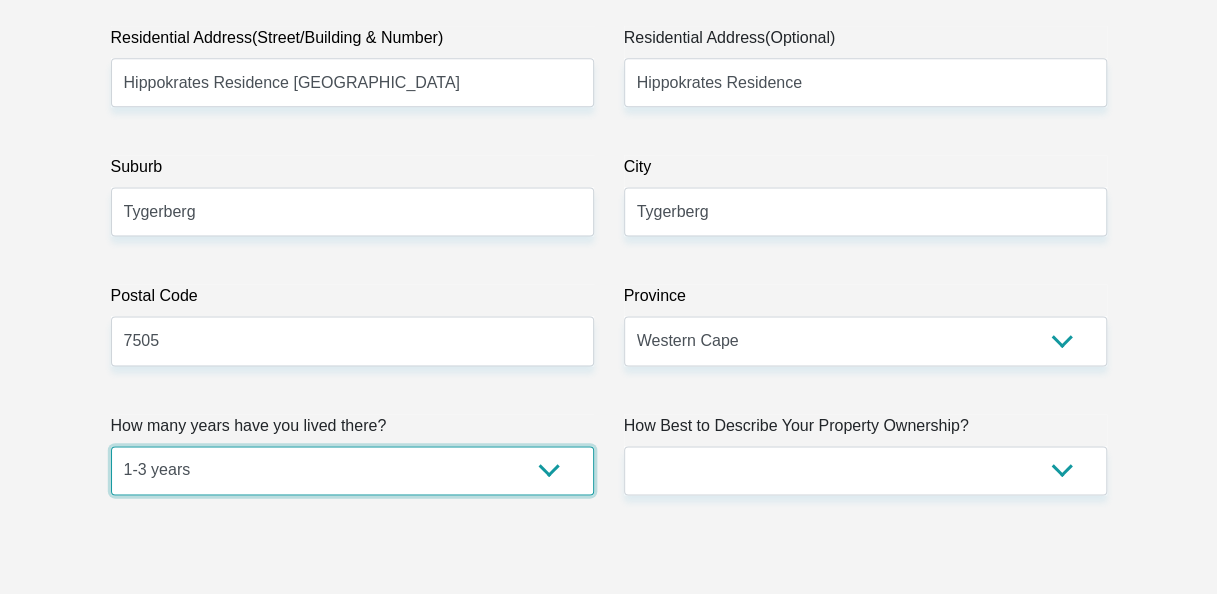 click on "less than 1 year
1-3 years
3-5 years
5+ years" at bounding box center [352, 470] 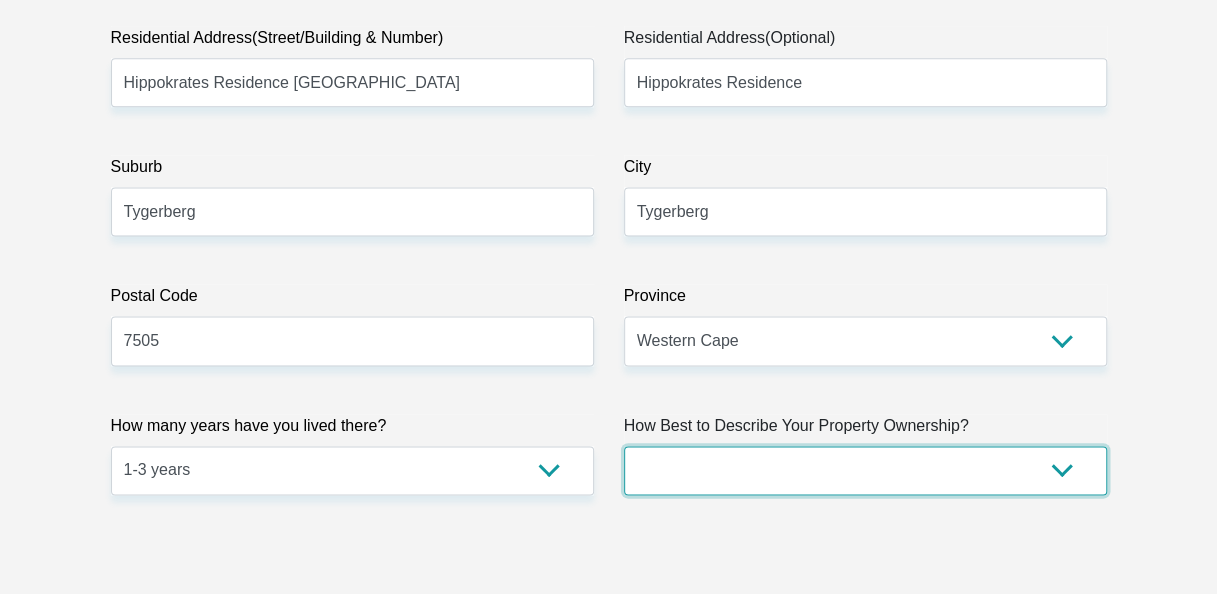 click on "Owned
Rented
Family Owned
Company Dwelling" at bounding box center (865, 470) 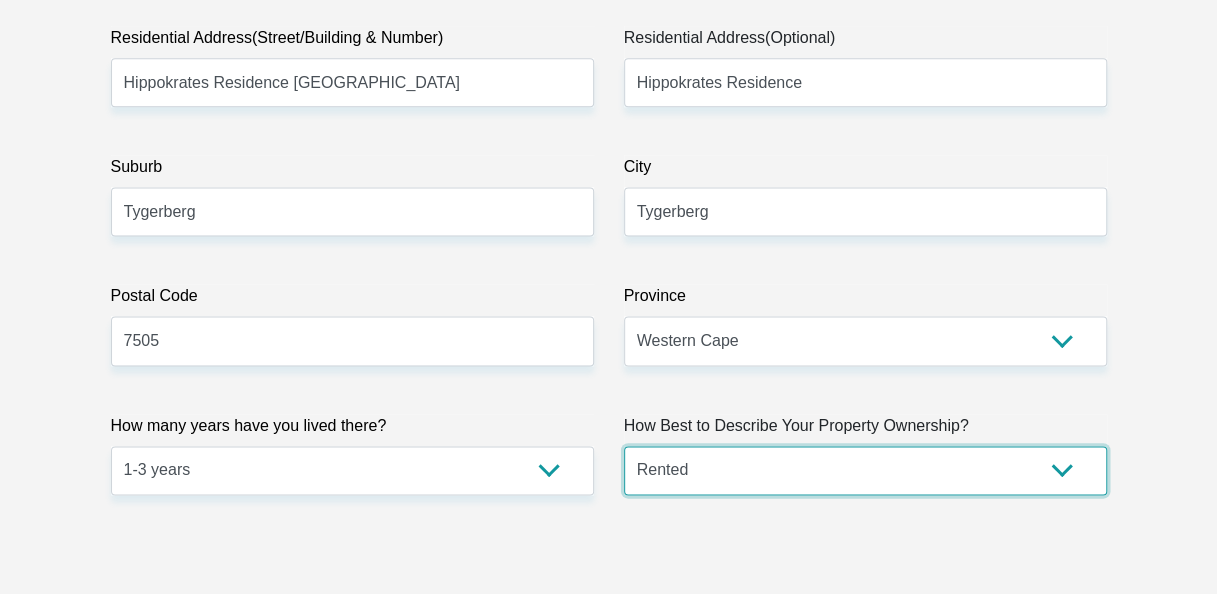 click on "Owned
Rented
Family Owned
Company Dwelling" at bounding box center [865, 470] 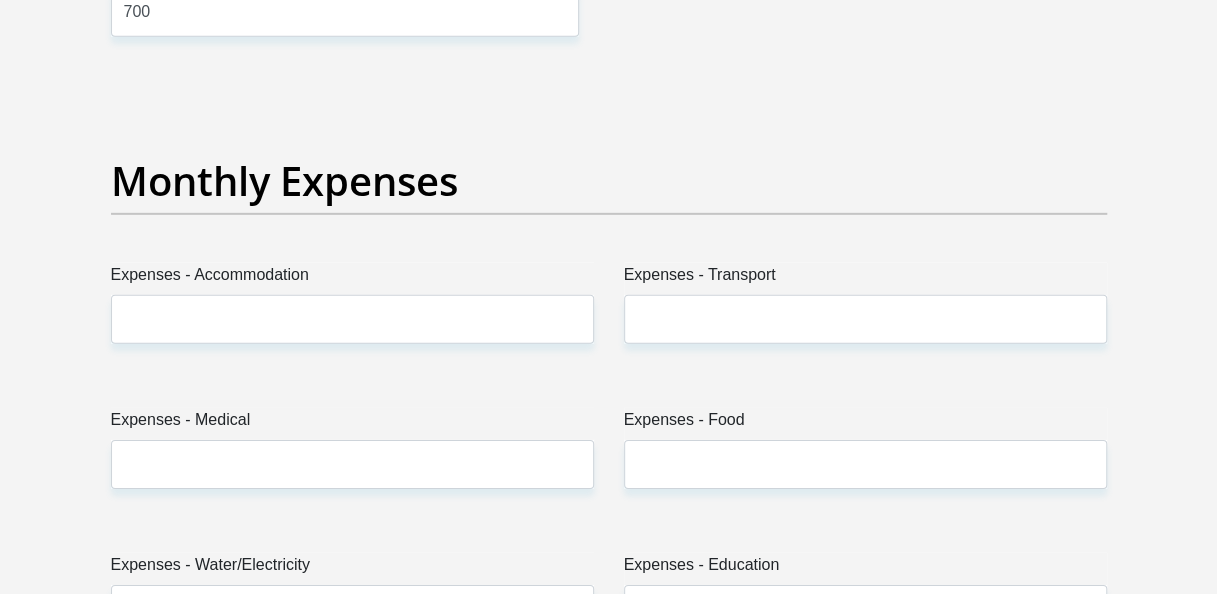 scroll, scrollTop: 2843, scrollLeft: 0, axis: vertical 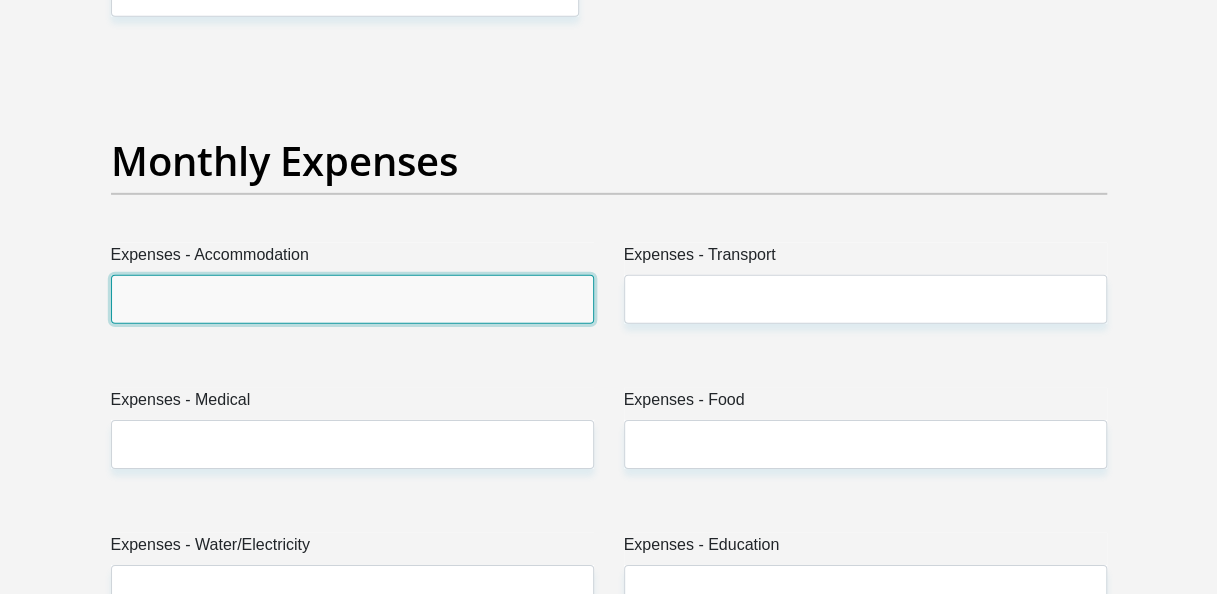 click on "Expenses - Accommodation" at bounding box center (352, 299) 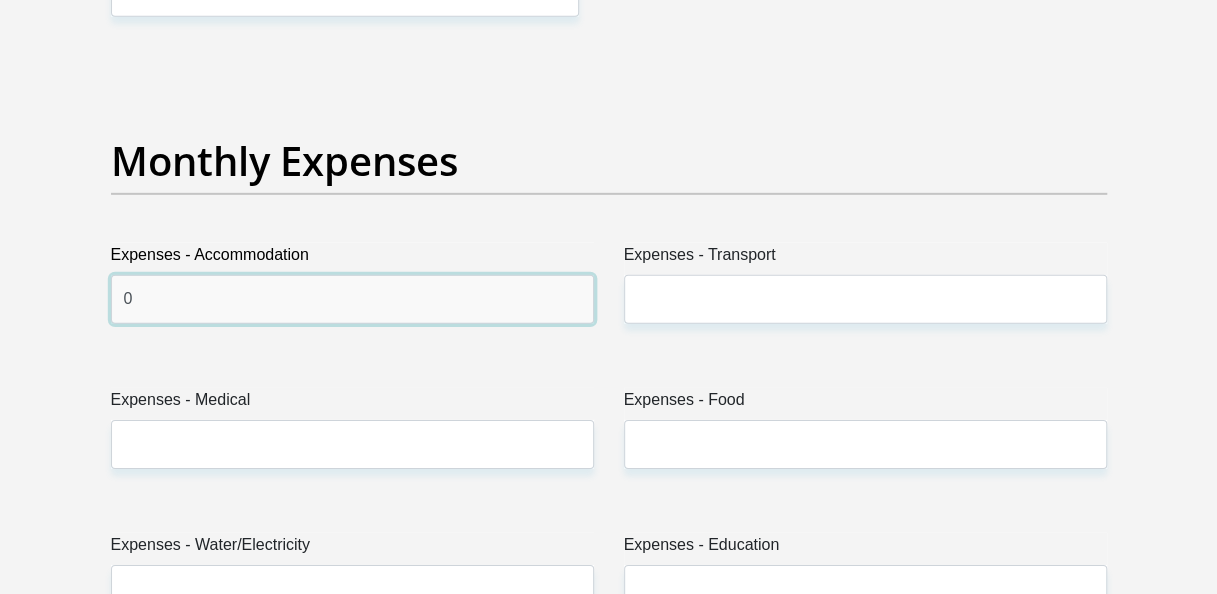 type on "0" 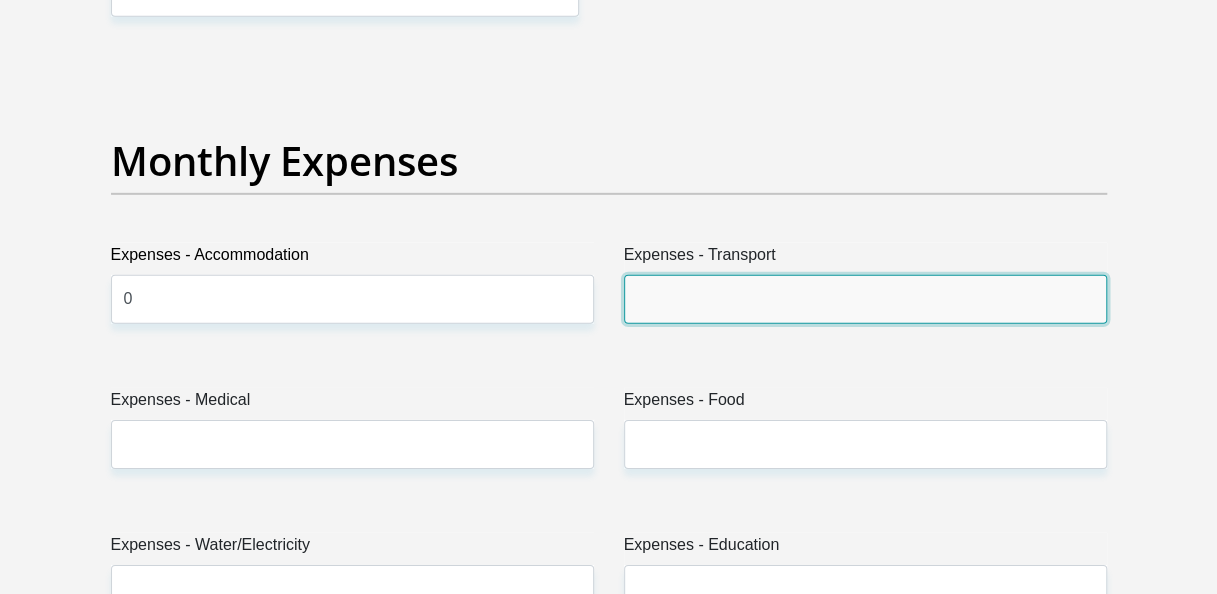click on "Expenses - Transport" at bounding box center (865, 299) 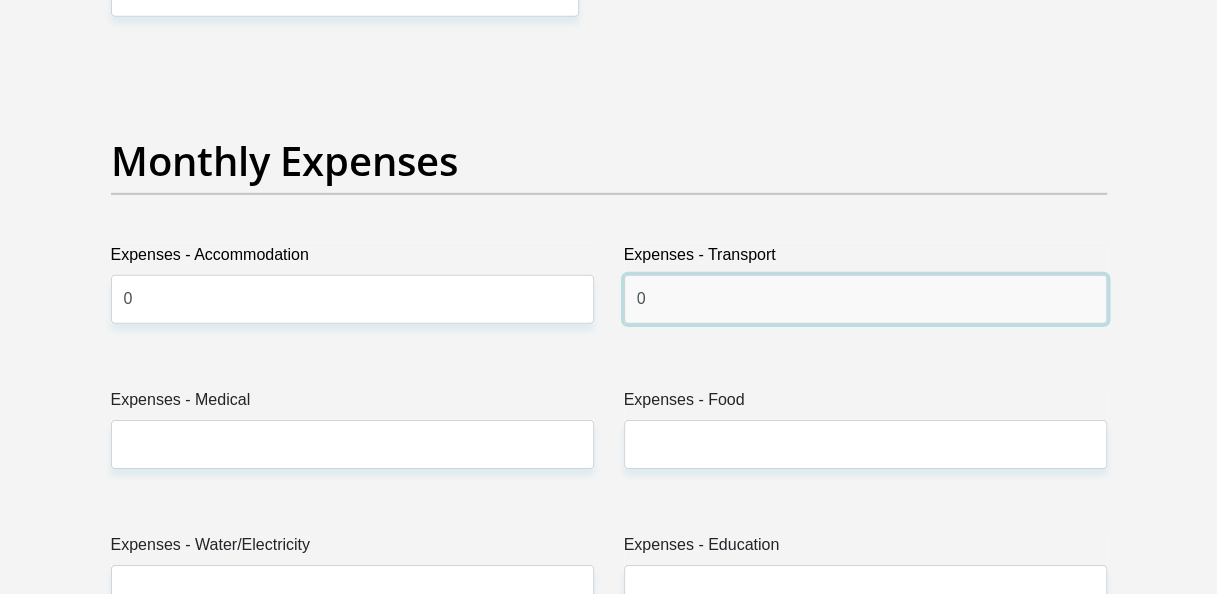type on "0" 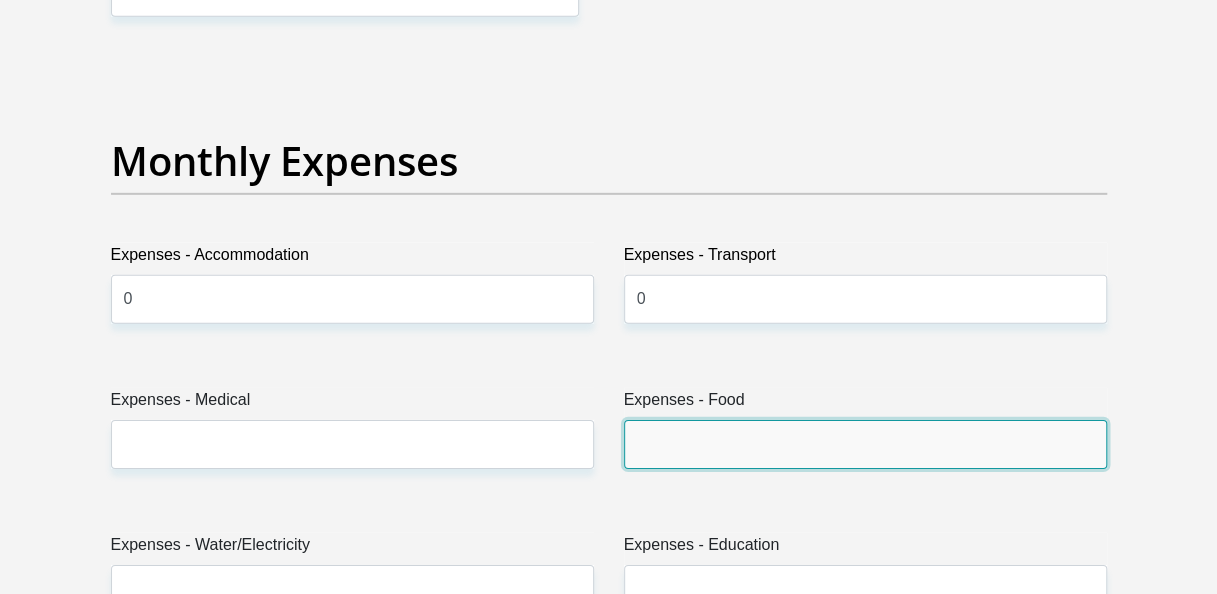 click on "Expenses - Food" at bounding box center [865, 444] 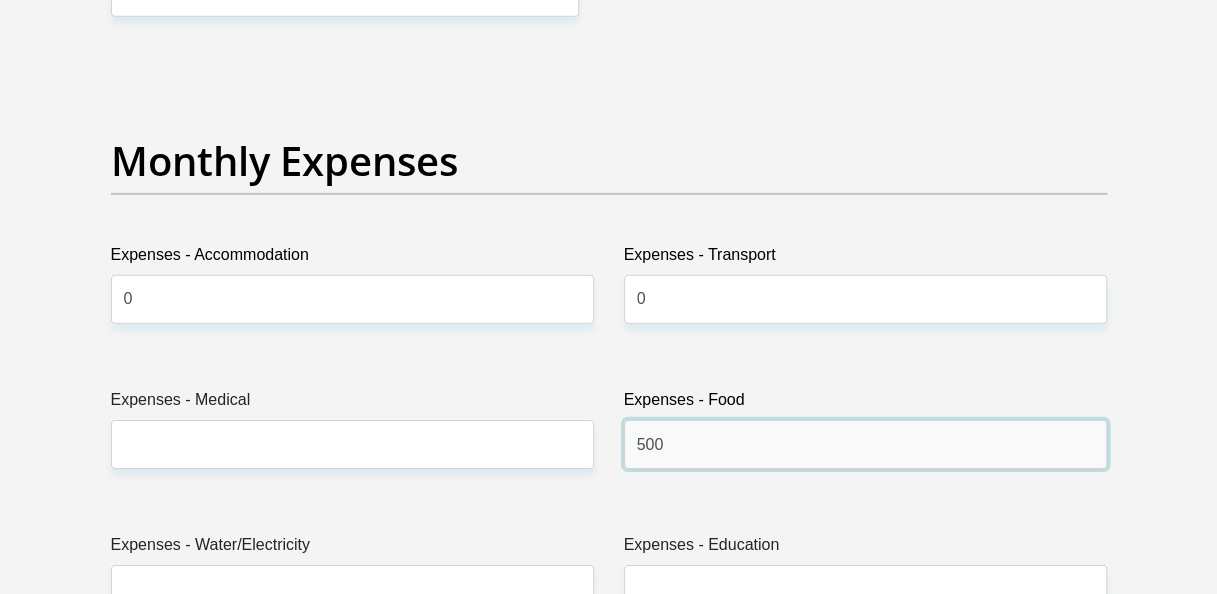 type on "500" 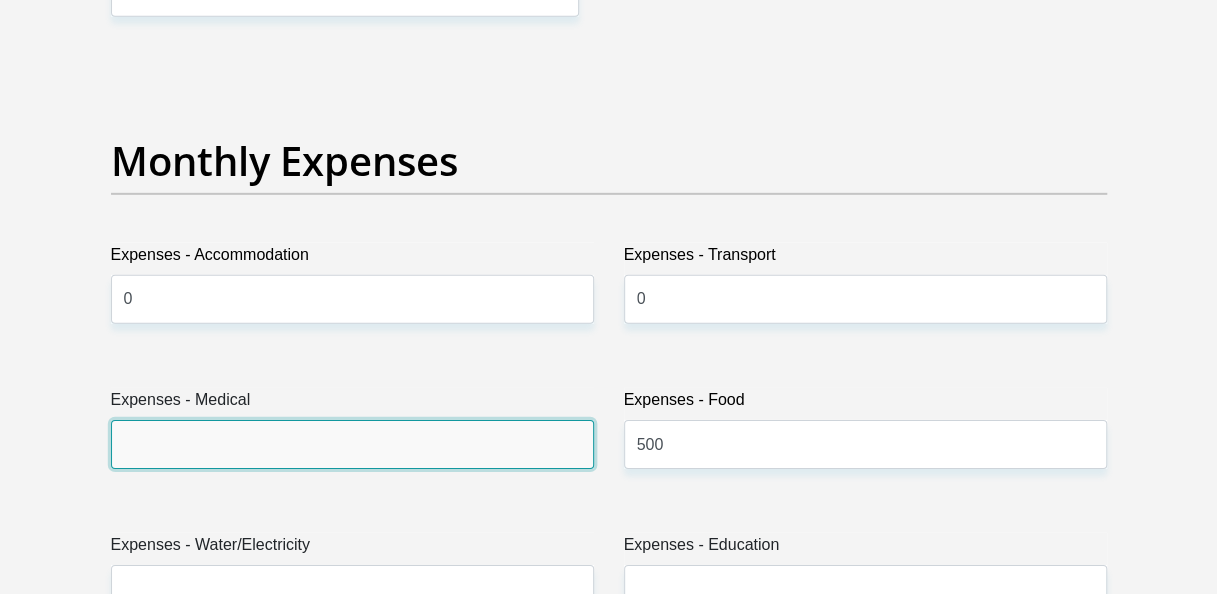 click on "Expenses - Medical" at bounding box center [352, 444] 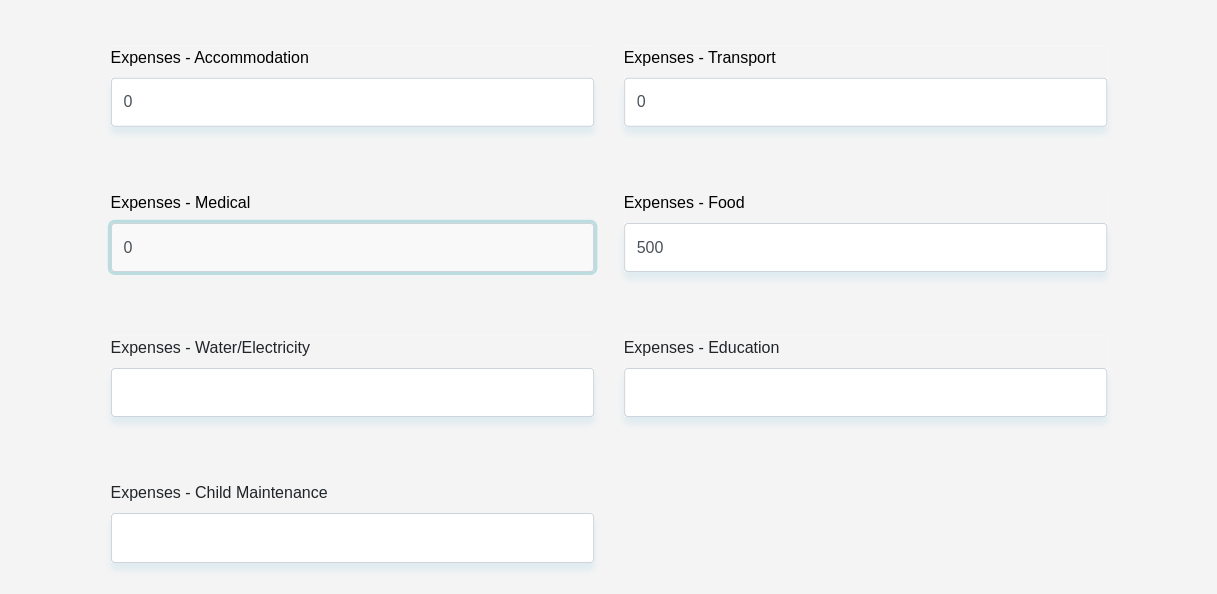 scroll, scrollTop: 3044, scrollLeft: 0, axis: vertical 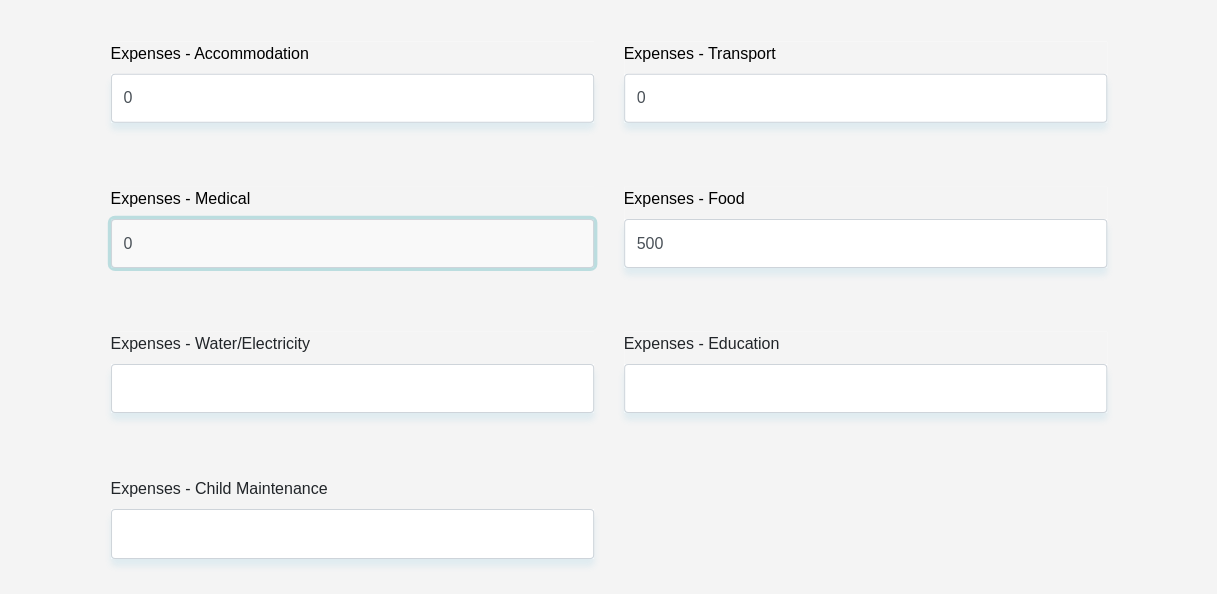 type on "0" 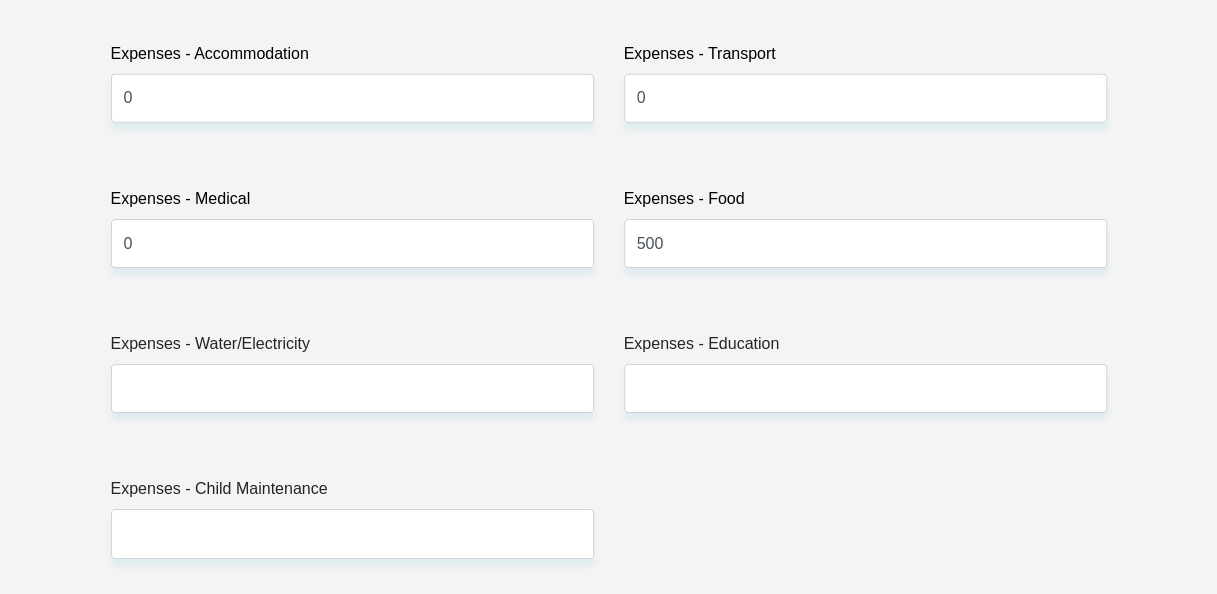 click on "Title
Mr
Ms
Mrs
Dr
Other
First Name
Lindelani
Surname
Mulaudzi
ID Number
0506220940080
Please input valid ID number
Race
Black
Coloured
Indian
White
Other
Contact Number
0633822194
Please input valid contact number
Nationality
South Africa
Afghanistan
Aland Islands  Albania  Aruba" at bounding box center [609, 597] 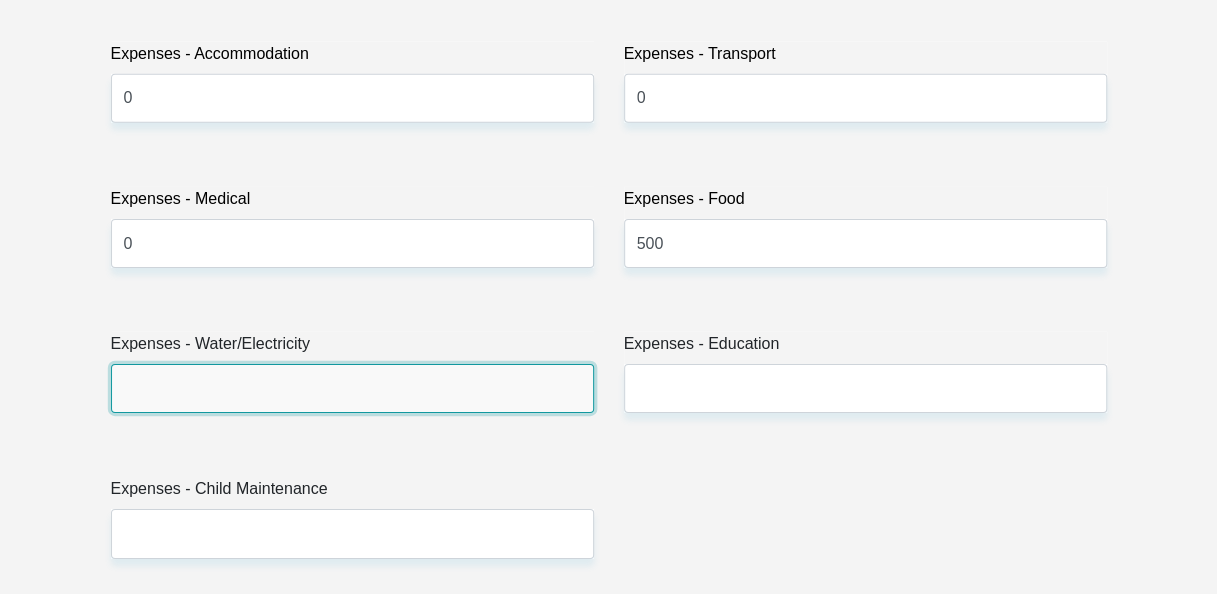 click on "Expenses - Water/Electricity" at bounding box center (352, 388) 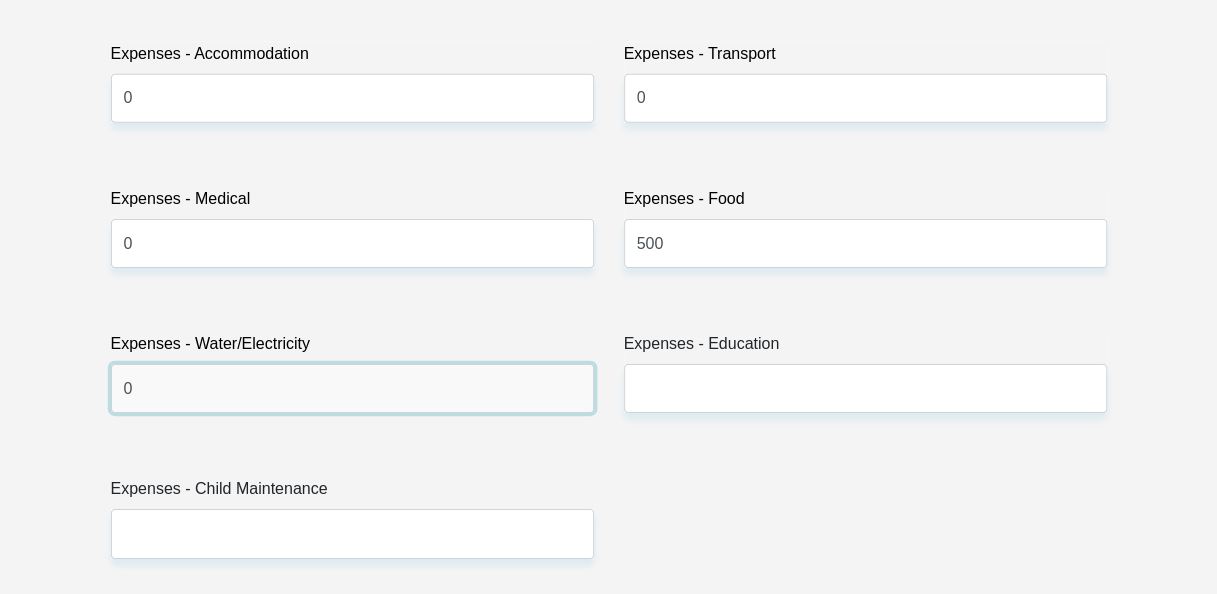 type on "0" 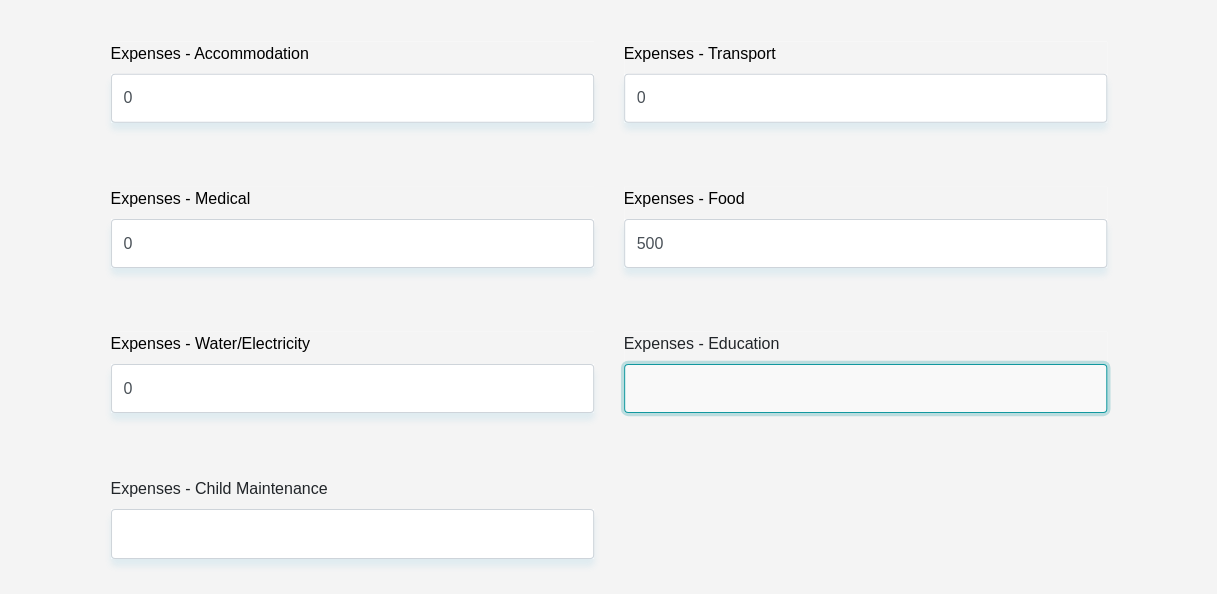 click on "Expenses - Education" at bounding box center [865, 388] 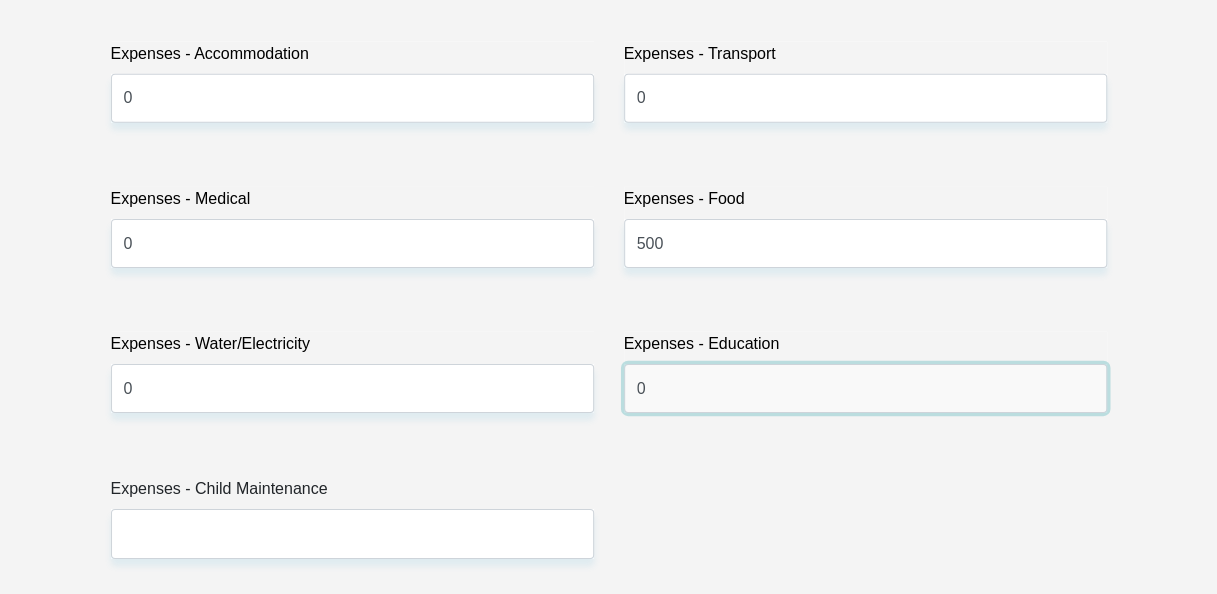 type on "0" 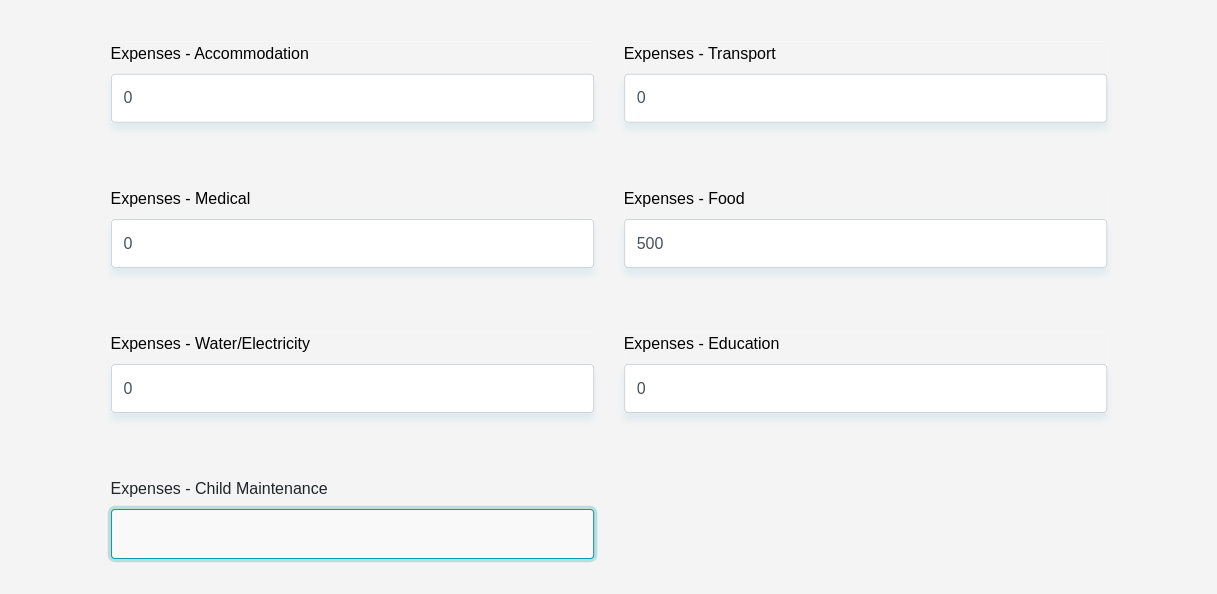 click on "Expenses - Child Maintenance" at bounding box center (352, 533) 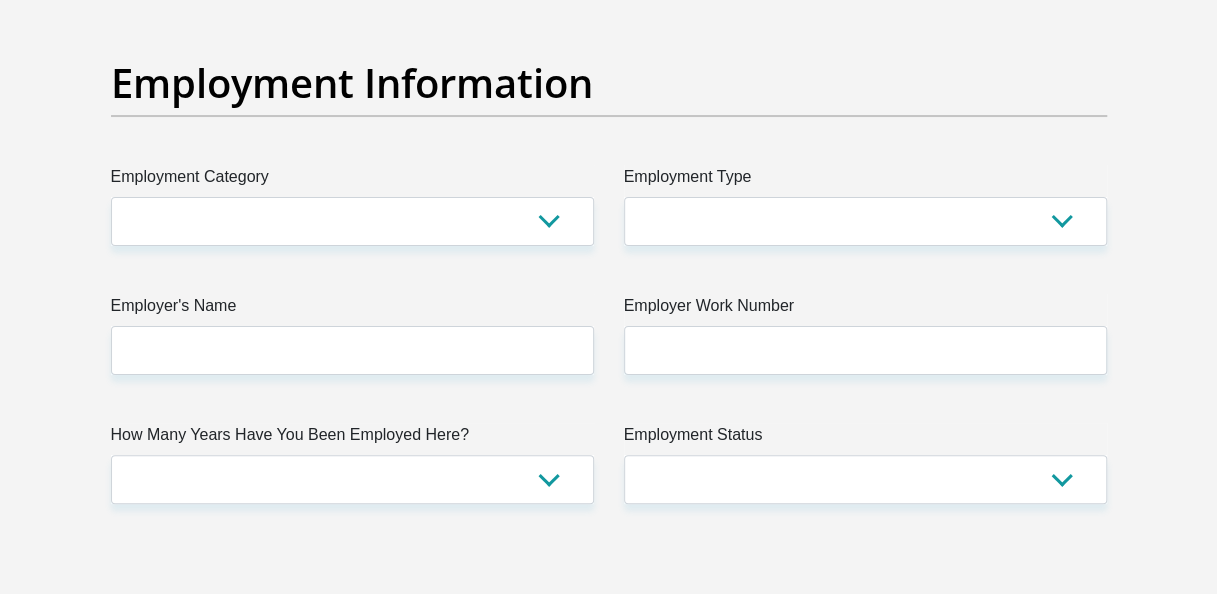scroll, scrollTop: 3680, scrollLeft: 0, axis: vertical 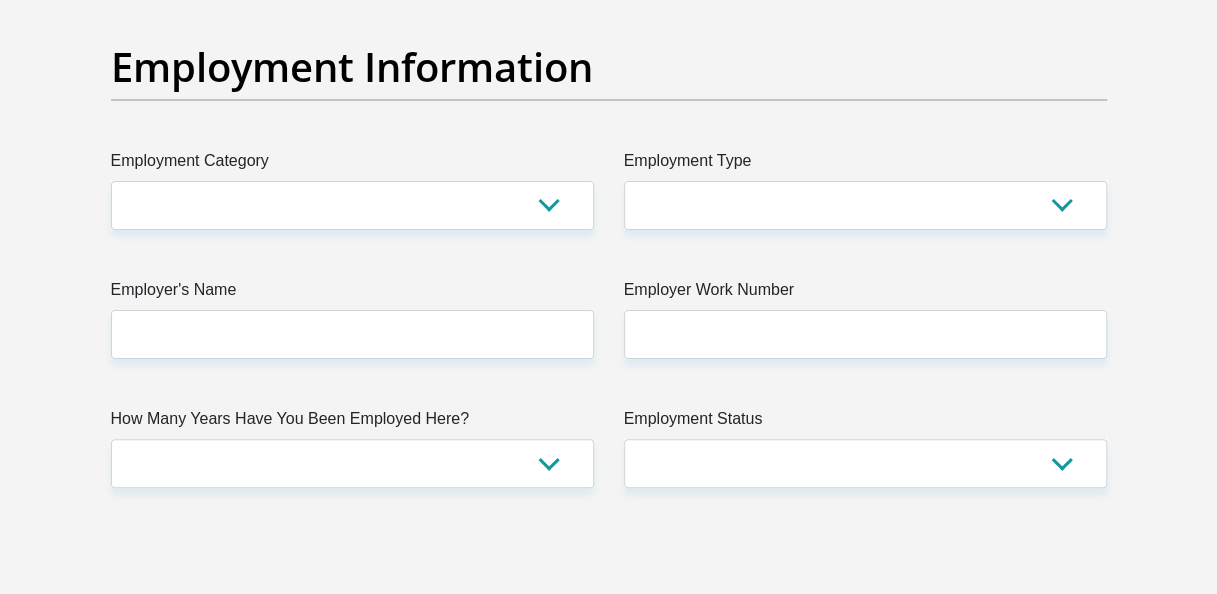 type on "0" 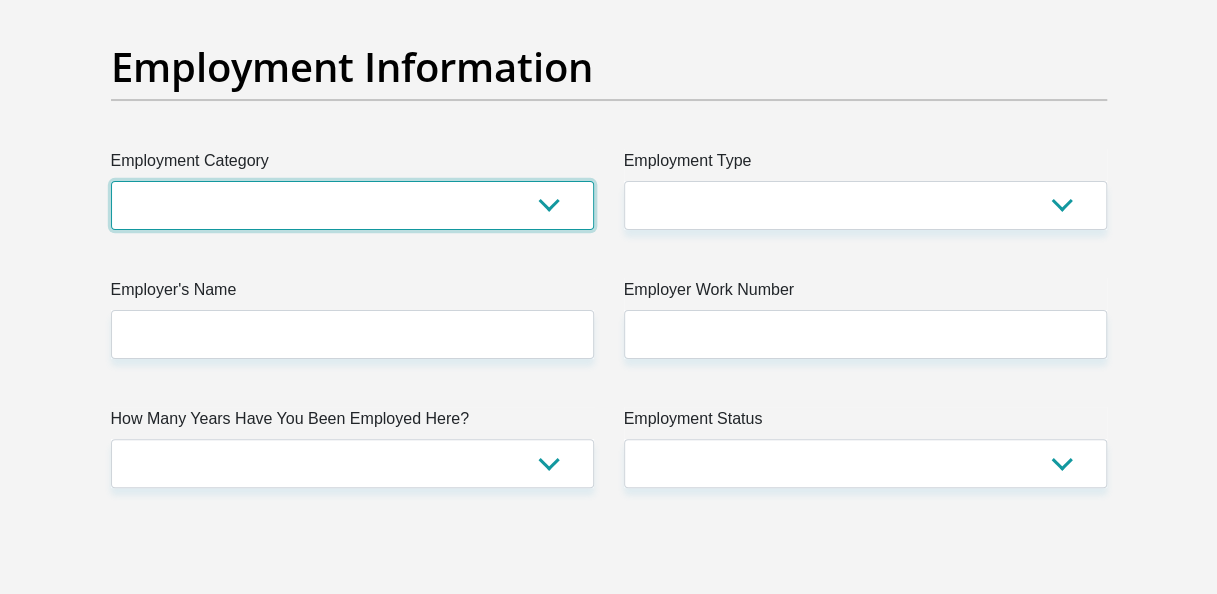click on "AGRICULTURE
ALCOHOL & TOBACCO
CONSTRUCTION MATERIALS
METALLURGY
EQUIPMENT FOR RENEWABLE ENERGY
SPECIALIZED CONTRACTORS
CAR
GAMING (INCL. INTERNET
OTHER WHOLESALE
UNLICENSED PHARMACEUTICALS
CURRENCY EXCHANGE HOUSES
OTHER FINANCIAL INSTITUTIONS & INSURANCE
REAL ESTATE AGENTS
OIL & GAS
OTHER MATERIALS (E.G. IRON ORE)
PRECIOUS STONES & PRECIOUS METALS
POLITICAL ORGANIZATIONS
RELIGIOUS ORGANIZATIONS(NOT SECTS)
ACTI. HAVING BUSINESS DEAL WITH PUBLIC ADMINISTRATION
LAUNDROMATS" at bounding box center [352, 205] 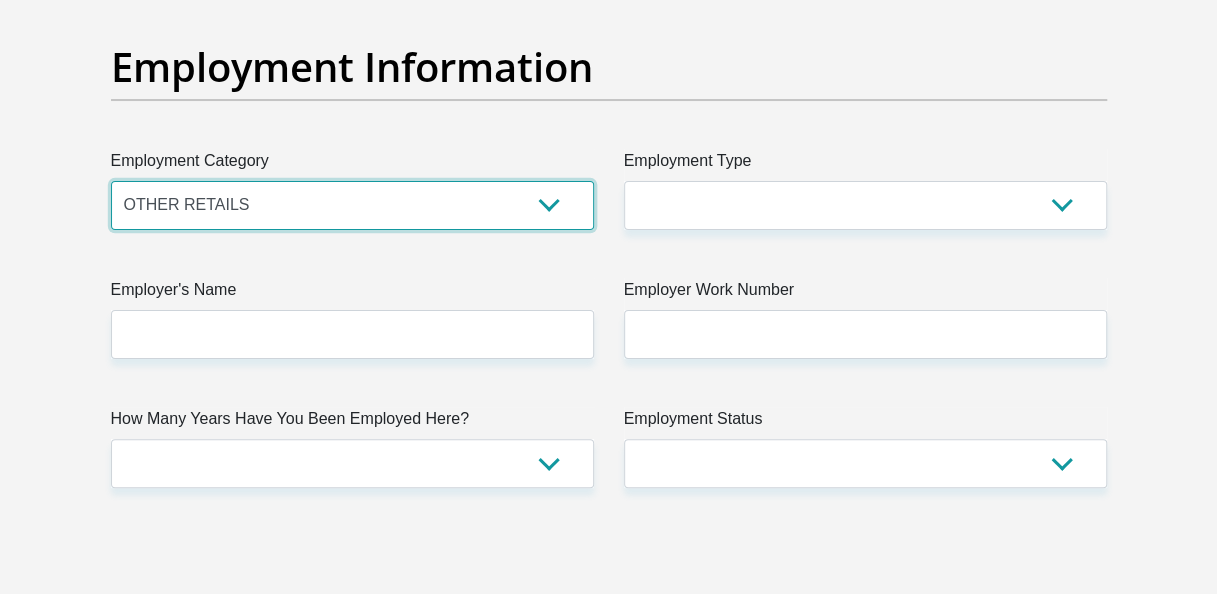 click on "AGRICULTURE
ALCOHOL & TOBACCO
CONSTRUCTION MATERIALS
METALLURGY
EQUIPMENT FOR RENEWABLE ENERGY
SPECIALIZED CONTRACTORS
CAR
GAMING (INCL. INTERNET
OTHER WHOLESALE
UNLICENSED PHARMACEUTICALS
CURRENCY EXCHANGE HOUSES
OTHER FINANCIAL INSTITUTIONS & INSURANCE
REAL ESTATE AGENTS
OIL & GAS
OTHER MATERIALS (E.G. IRON ORE)
PRECIOUS STONES & PRECIOUS METALS
POLITICAL ORGANIZATIONS
RELIGIOUS ORGANIZATIONS(NOT SECTS)
ACTI. HAVING BUSINESS DEAL WITH PUBLIC ADMINISTRATION
LAUNDROMATS" at bounding box center [352, 205] 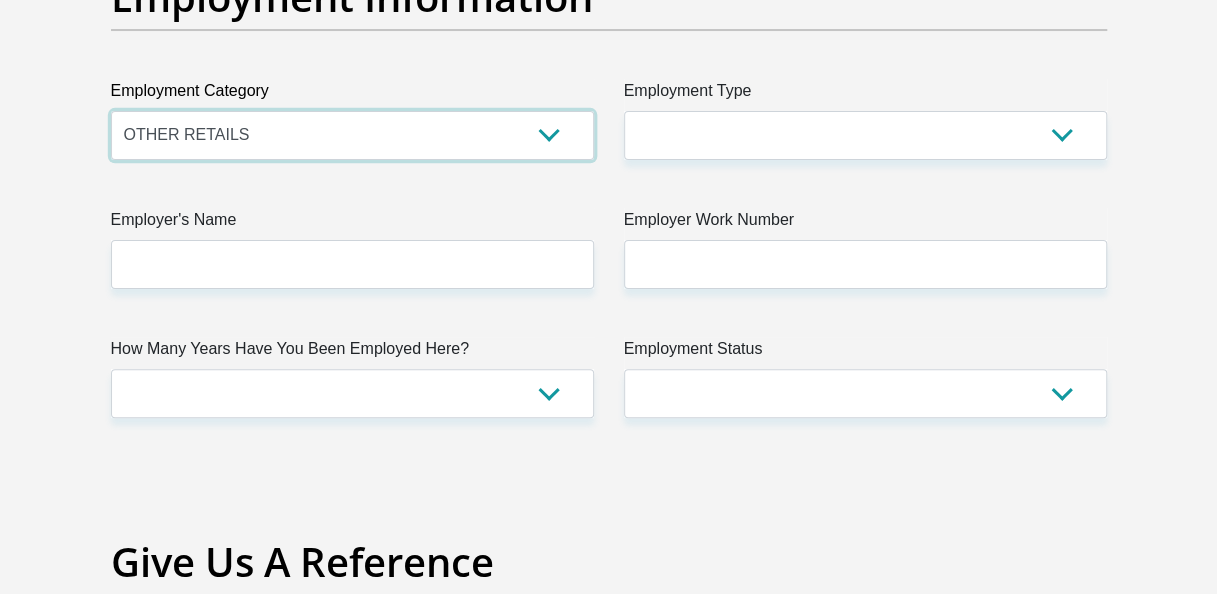 scroll, scrollTop: 3746, scrollLeft: 0, axis: vertical 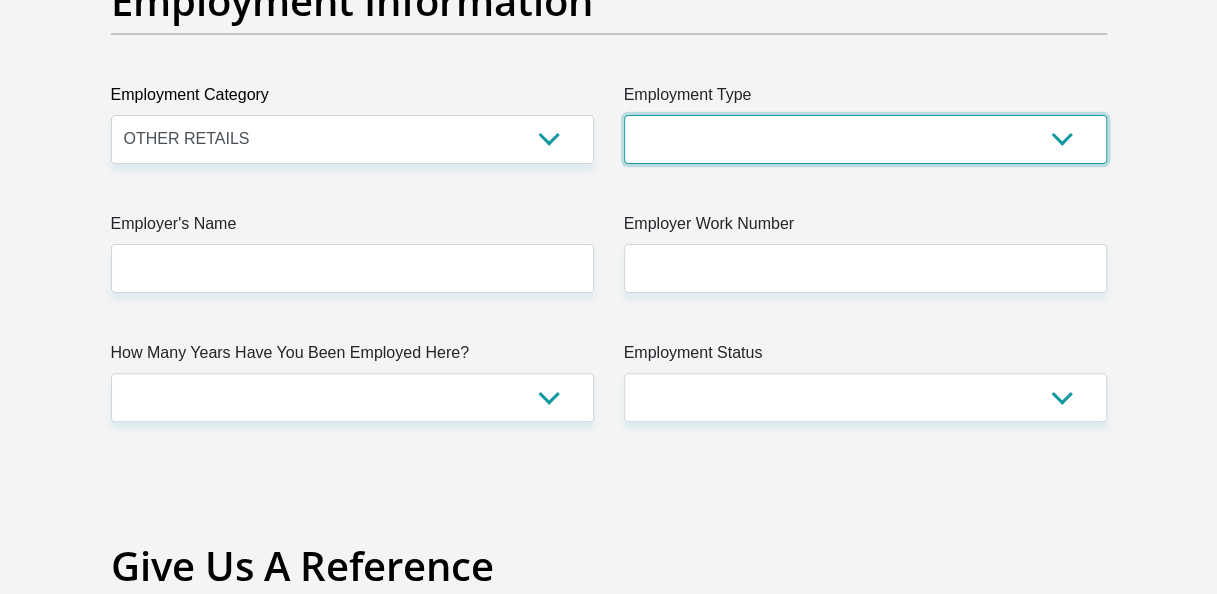 click on "College/Lecturer
Craft Seller
Creative
Driver
Executive
Farmer
Forces - Non Commissioned
Forces - Officer
Hawker
Housewife
Labourer
Licenced Professional
Manager
Miner
Non Licenced Professional
Office Staff/Clerk
Outside Worker
Pensioner
Permanent Teacher
Production/Manufacturing
Sales
Self-Employed
Semi-Professional Worker
Service Industry  Social Worker  Student" at bounding box center [865, 139] 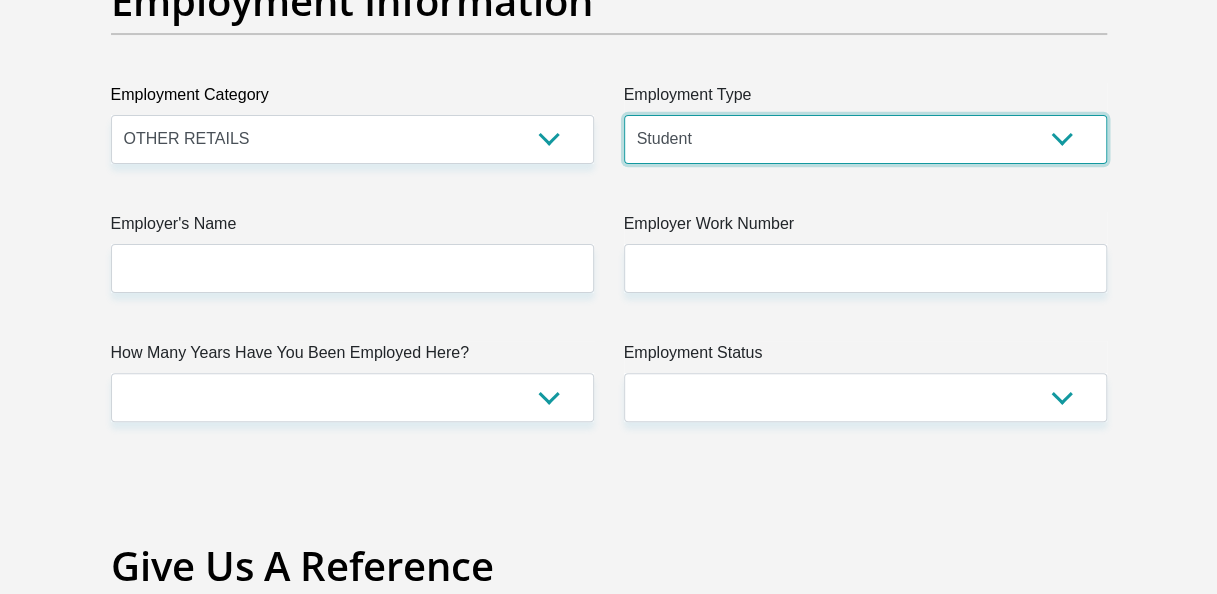 click on "College/Lecturer
Craft Seller
Creative
Driver
Executive
Farmer
Forces - Non Commissioned
Forces - Officer
Hawker
Housewife
Labourer
Licenced Professional
Manager
Miner
Non Licenced Professional
Office Staff/Clerk
Outside Worker
Pensioner
Permanent Teacher
Production/Manufacturing
Sales
Self-Employed
Semi-Professional Worker
Service Industry  Social Worker  Student" at bounding box center [865, 139] 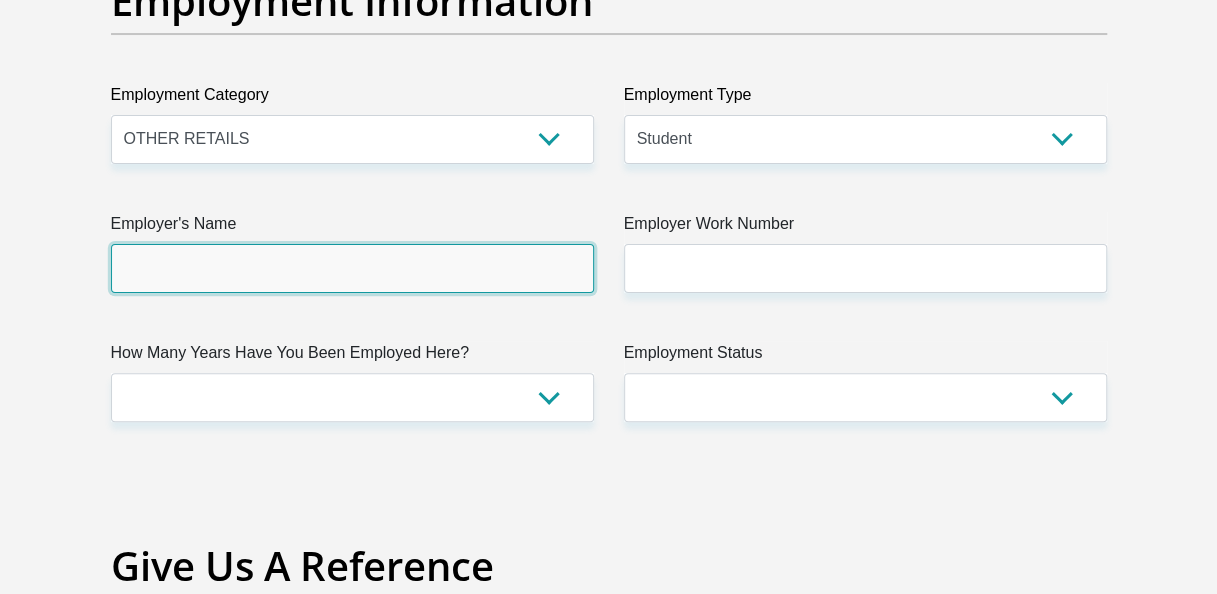 click on "Employer's Name" at bounding box center (352, 268) 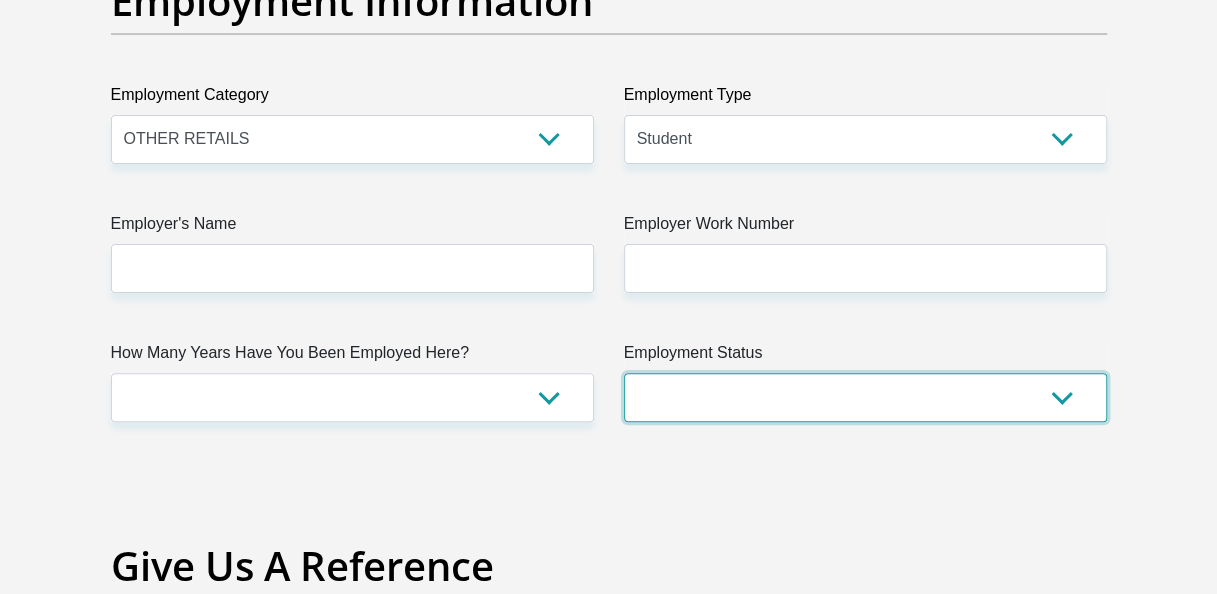 click on "Permanent/Full-time
Part-time/Casual
Contract Worker
Self-Employed
Housewife
Retired
Student
Medically Boarded
Disability
Unemployed" at bounding box center (865, 397) 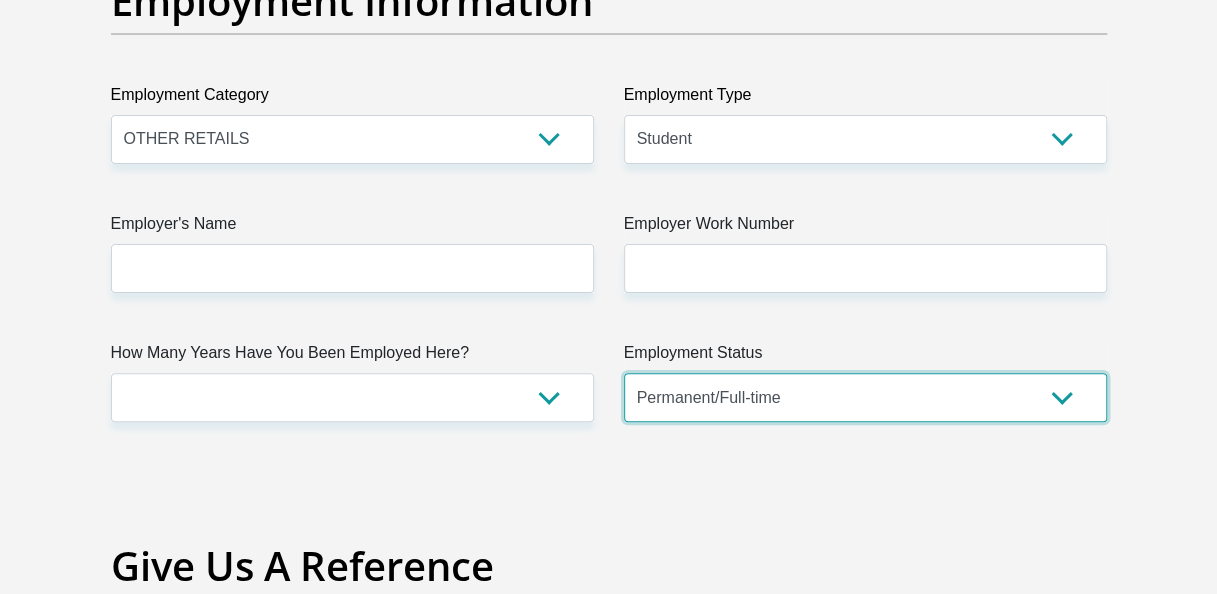 click on "Permanent/Full-time
Part-time/Casual
Contract Worker
Self-Employed
Housewife
Retired
Student
Medically Boarded
Disability
Unemployed" at bounding box center [865, 397] 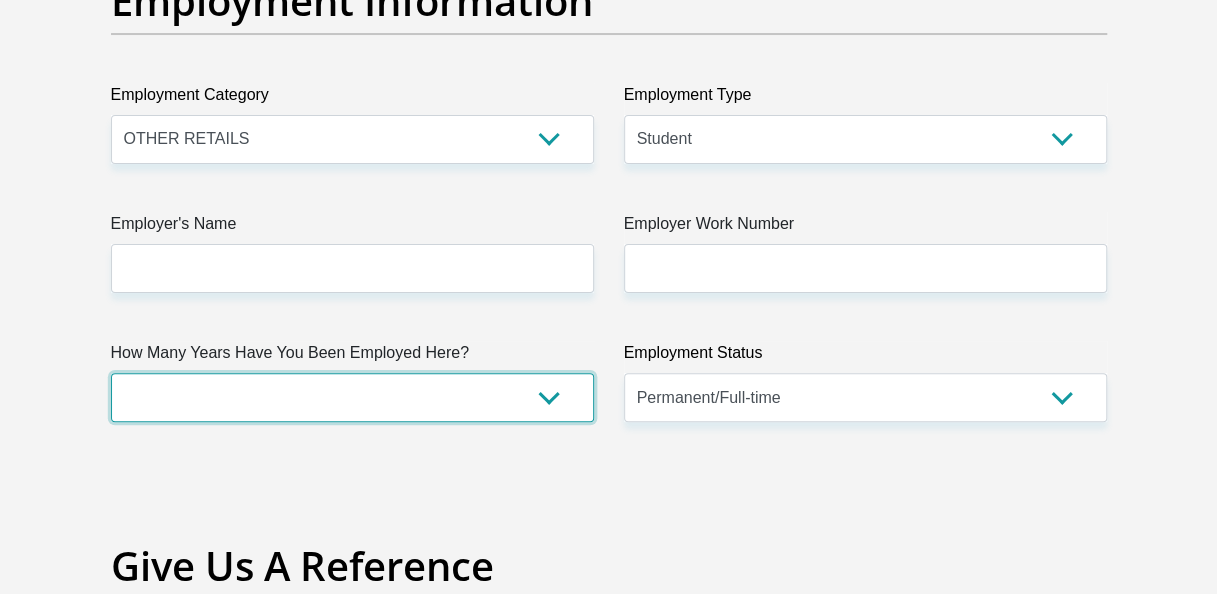 click on "less than 1 year
1-3 years
3-5 years
5+ years" at bounding box center (352, 397) 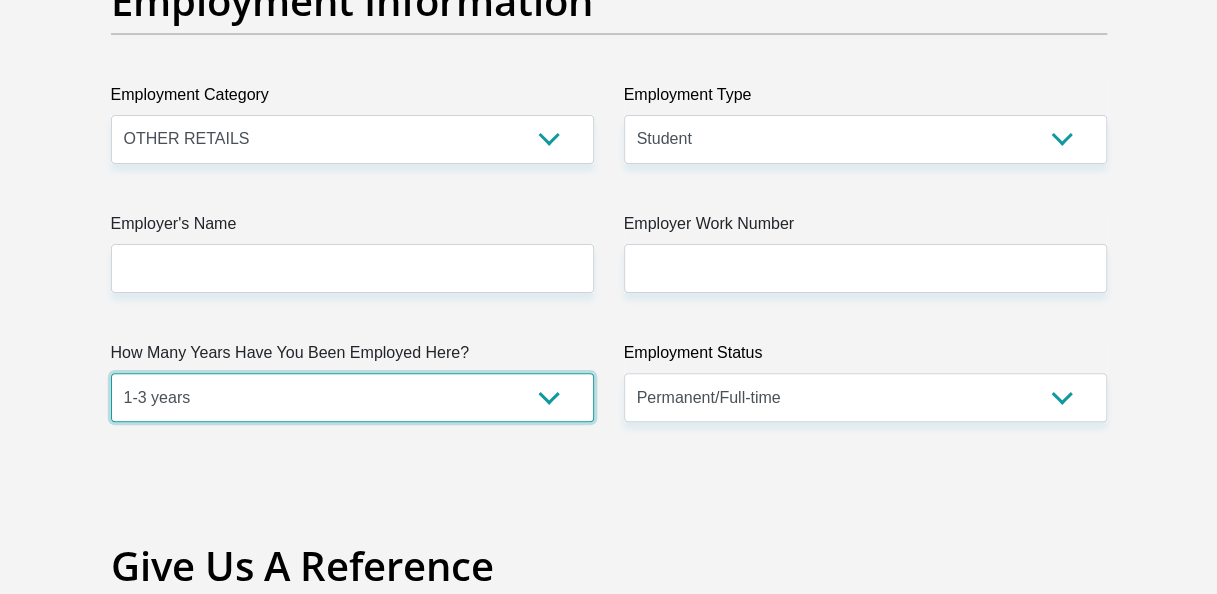 click on "less than 1 year
1-3 years
3-5 years
5+ years" at bounding box center (352, 397) 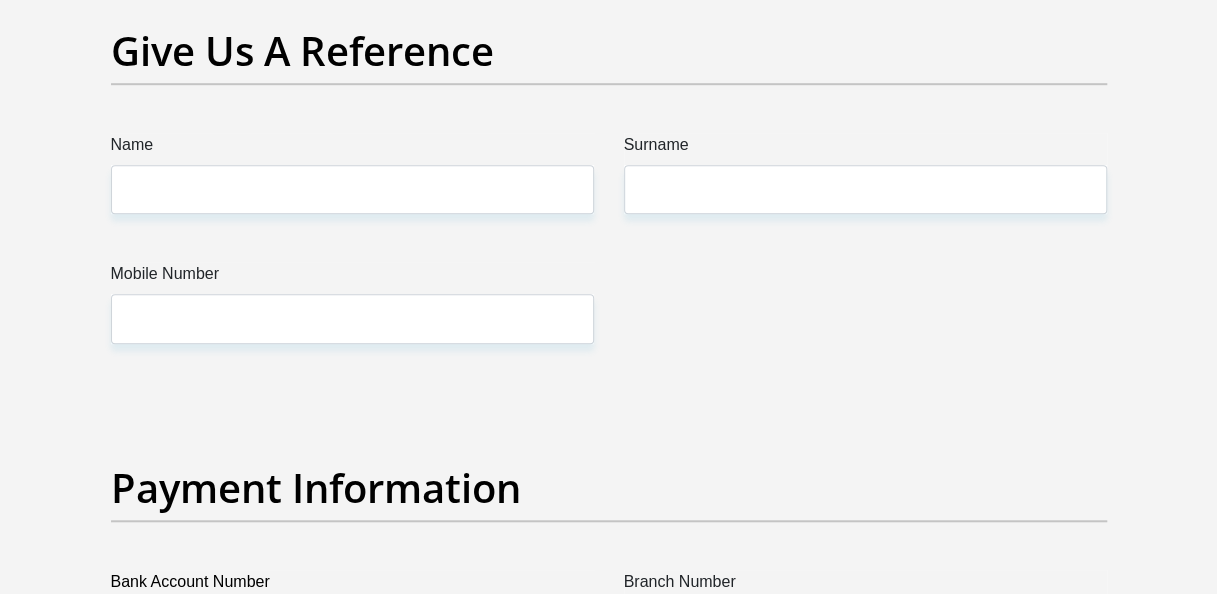 scroll, scrollTop: 4264, scrollLeft: 0, axis: vertical 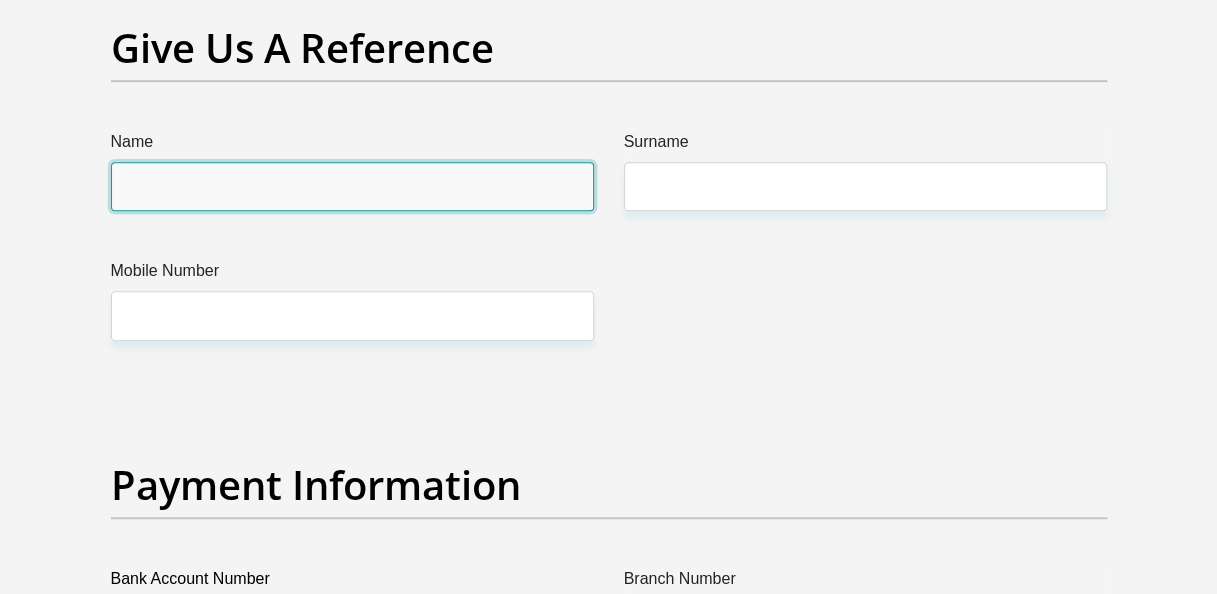 click on "Name" at bounding box center [352, 186] 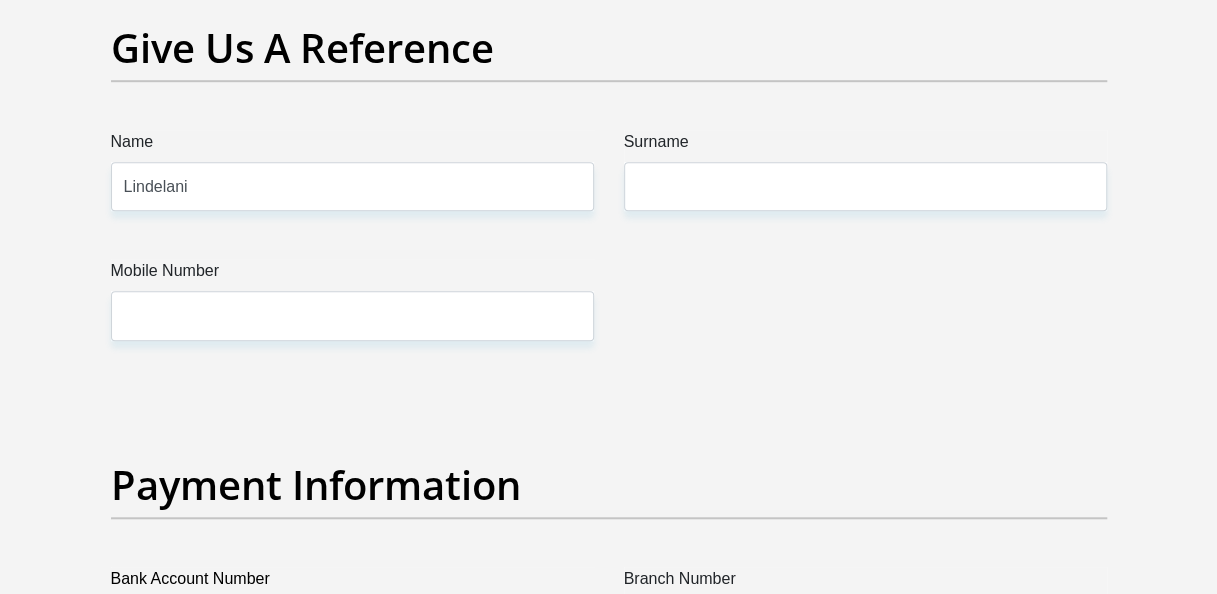 type 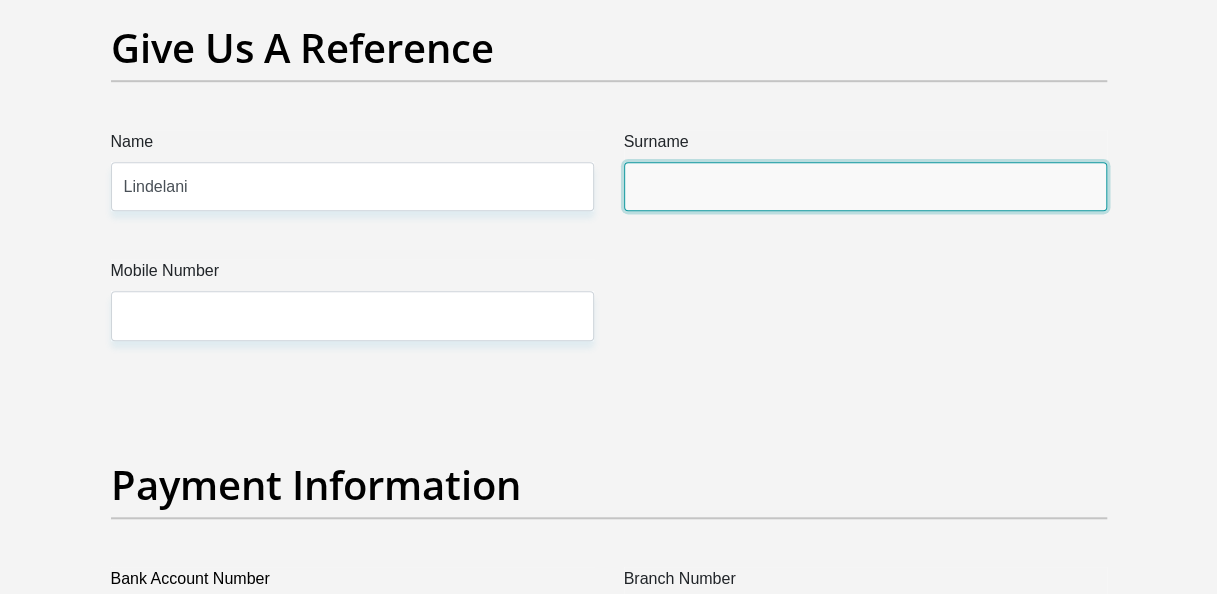 type on "Mulaudzi" 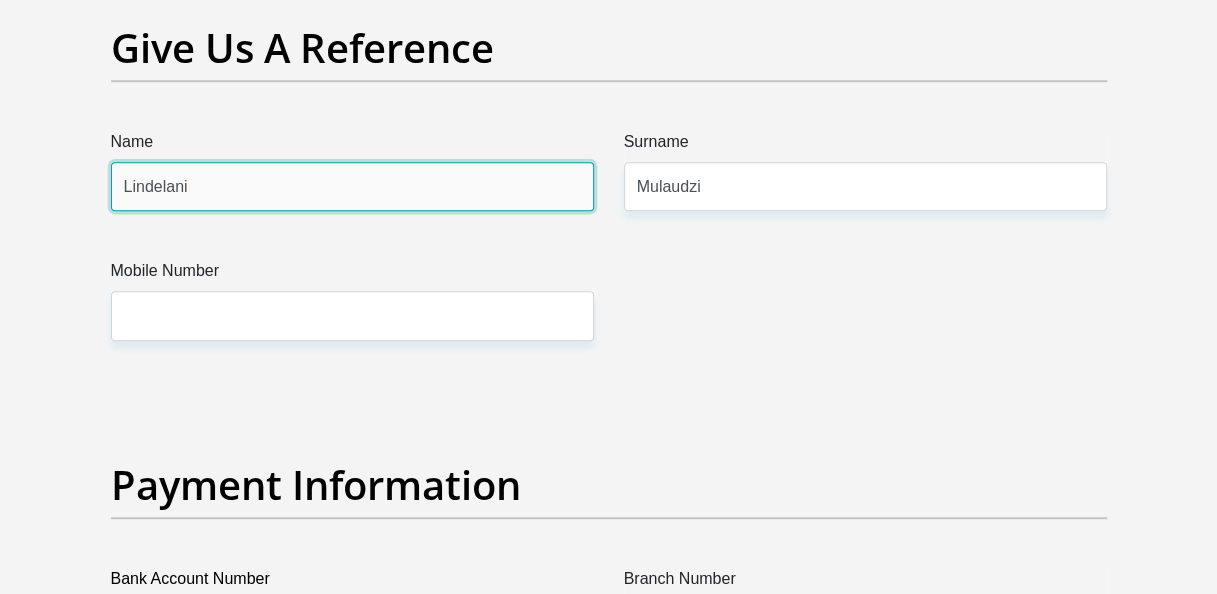 type 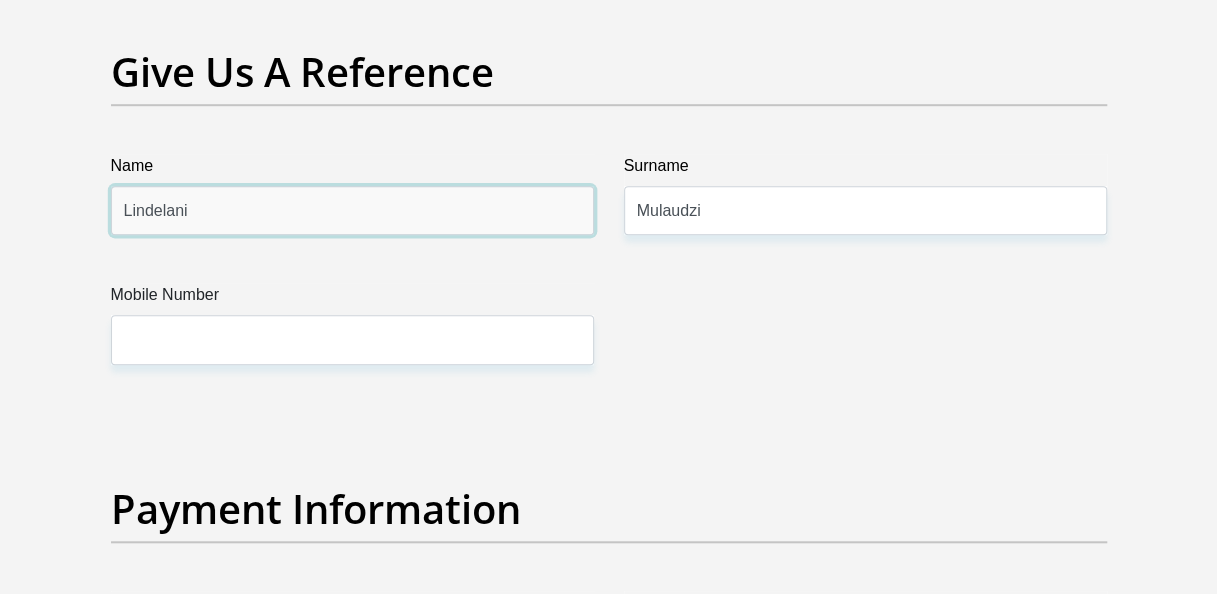 scroll, scrollTop: 4288, scrollLeft: 0, axis: vertical 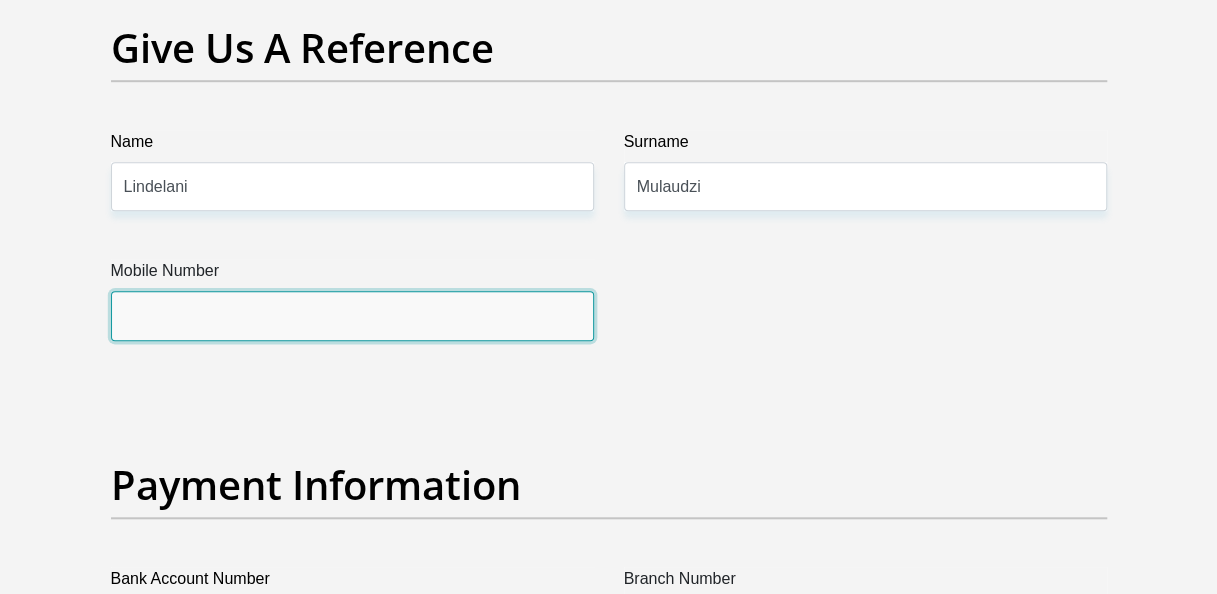 click on "Mobile Number" at bounding box center (352, 315) 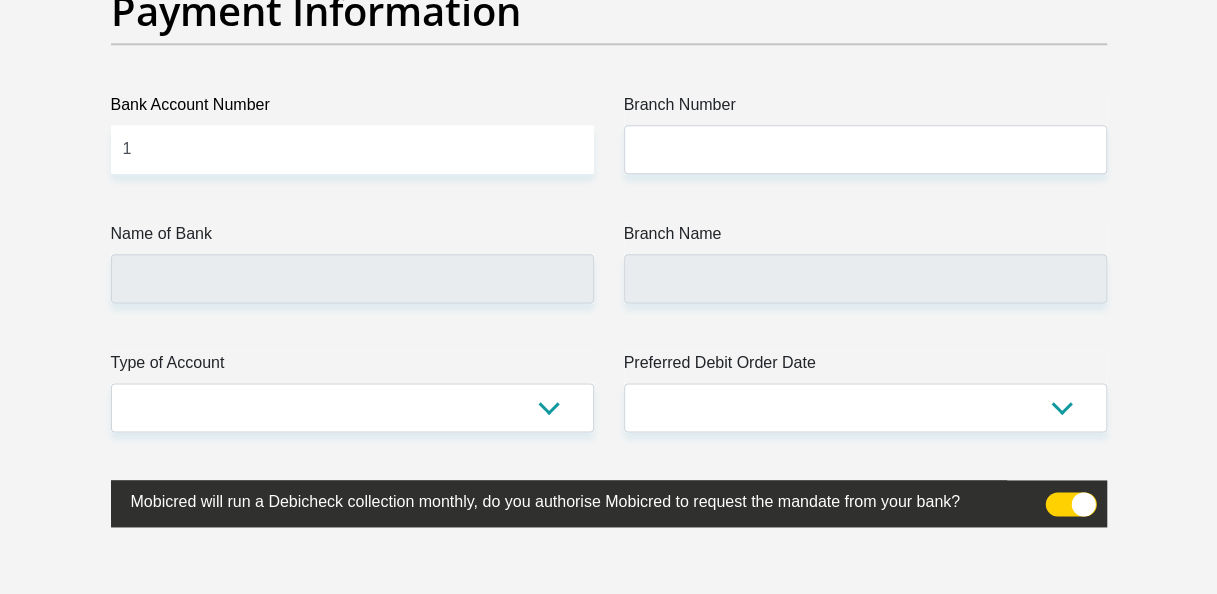 scroll, scrollTop: 4819, scrollLeft: 0, axis: vertical 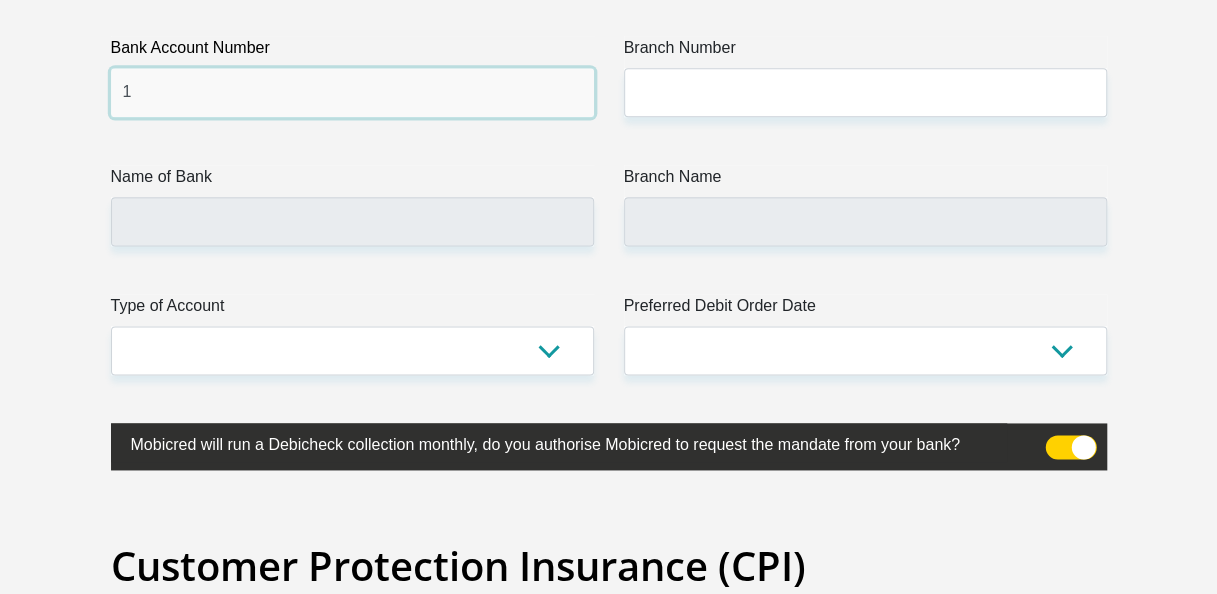 click on "1" at bounding box center (352, 92) 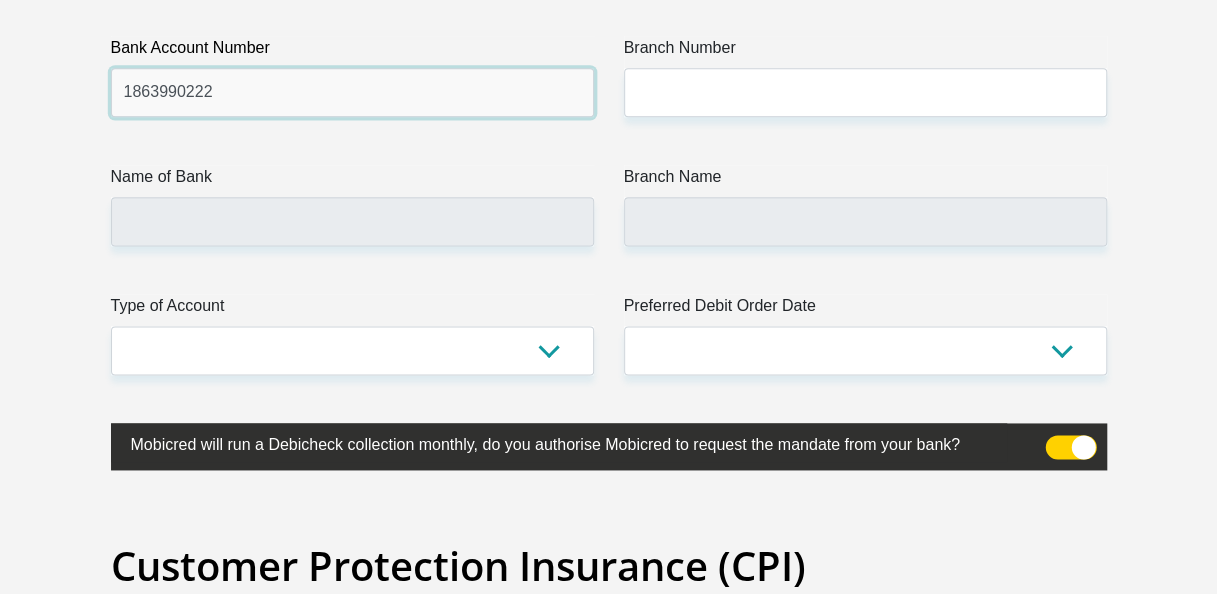 type on "1863990222" 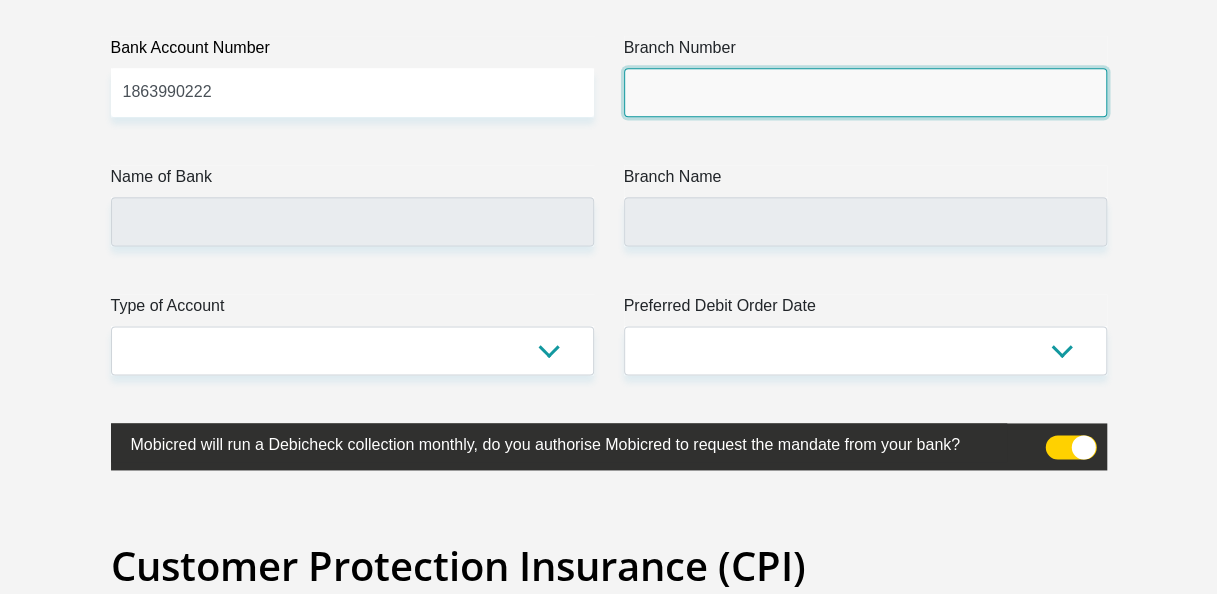 click on "Branch Number" at bounding box center (865, 92) 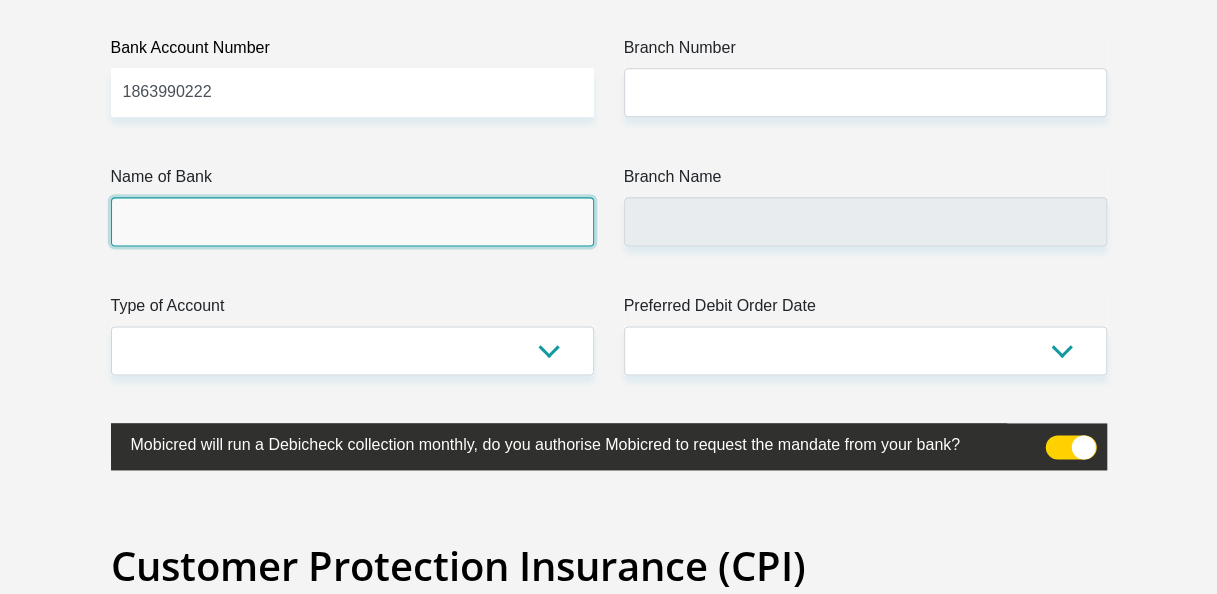 click on "Name of Bank" at bounding box center (352, 221) 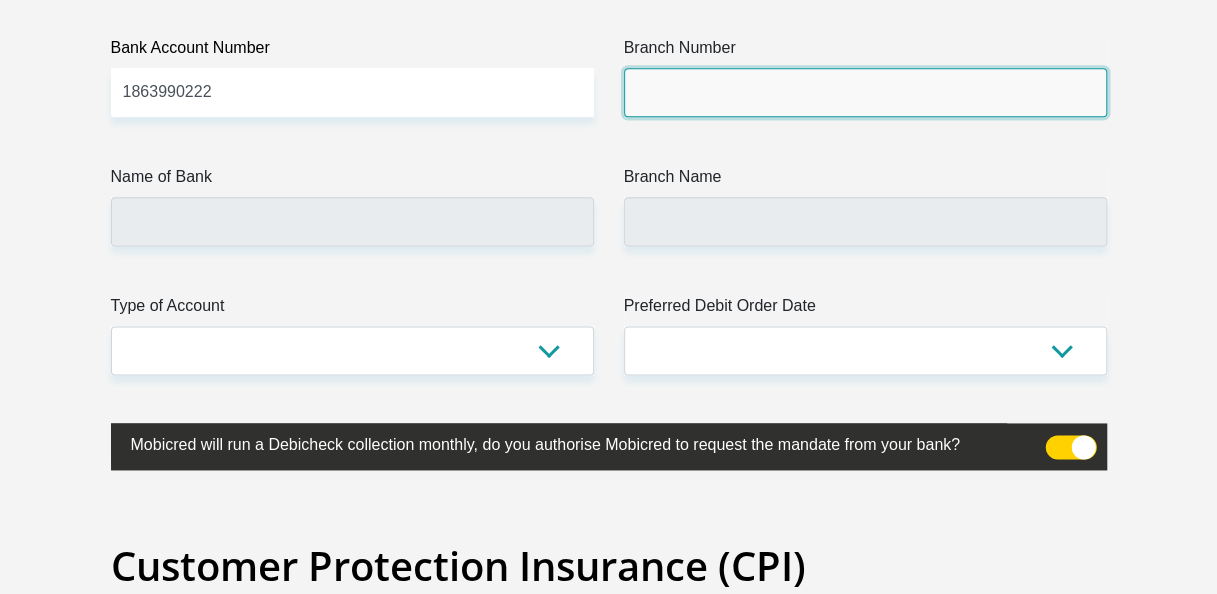 click on "Branch Number" at bounding box center (865, 92) 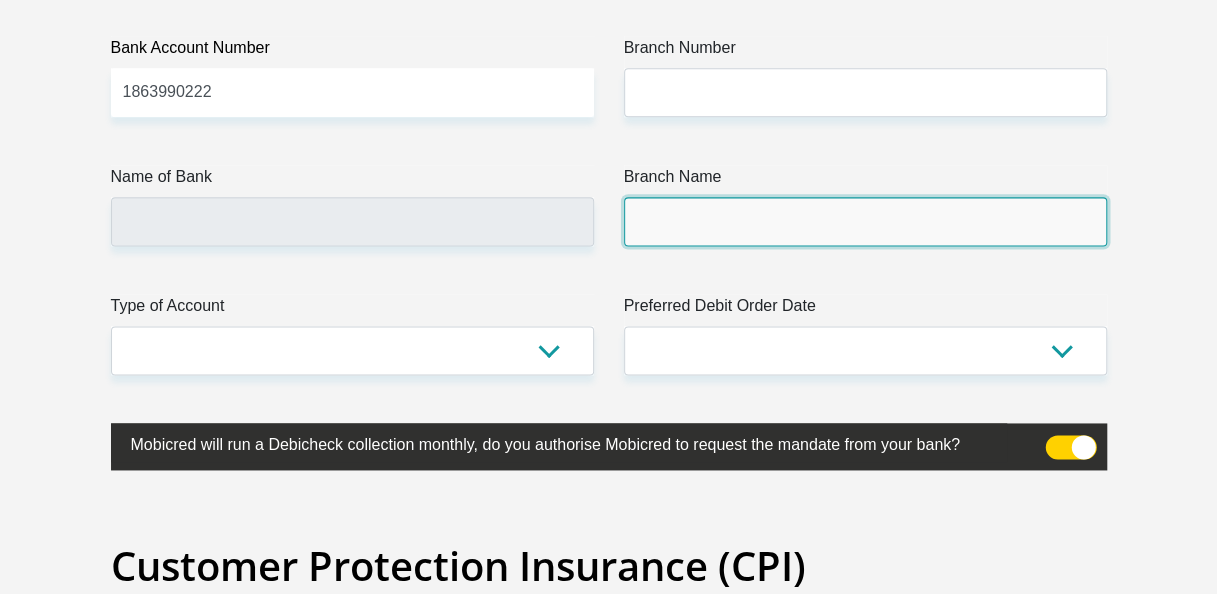 click on "Branch Name" at bounding box center (865, 221) 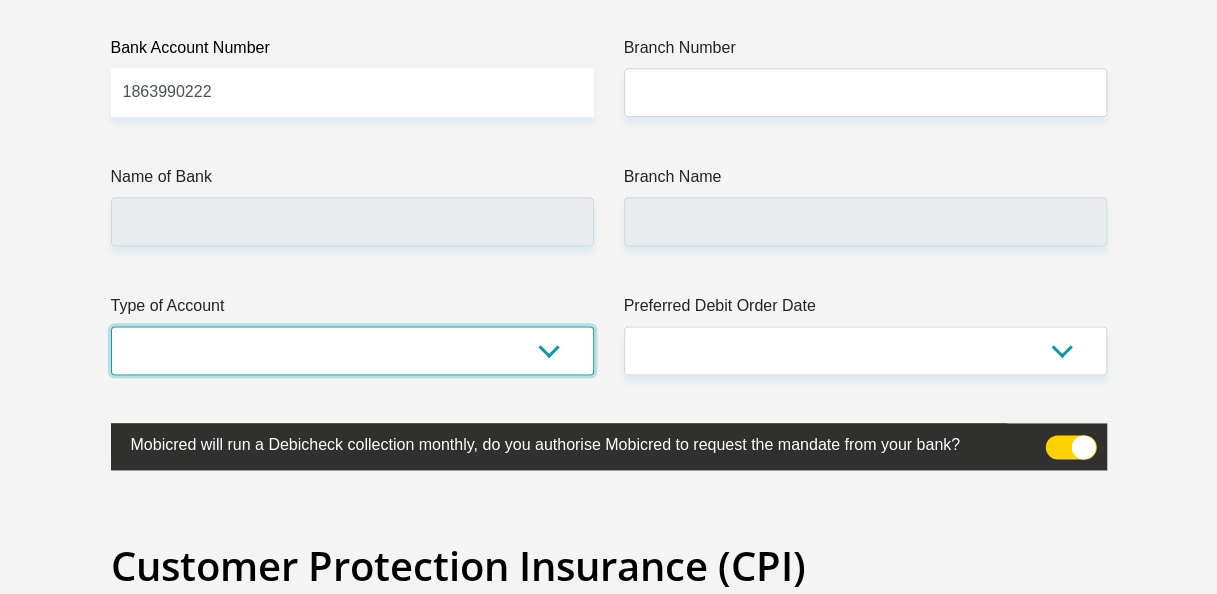 click on "Cheque
Savings" at bounding box center [352, 350] 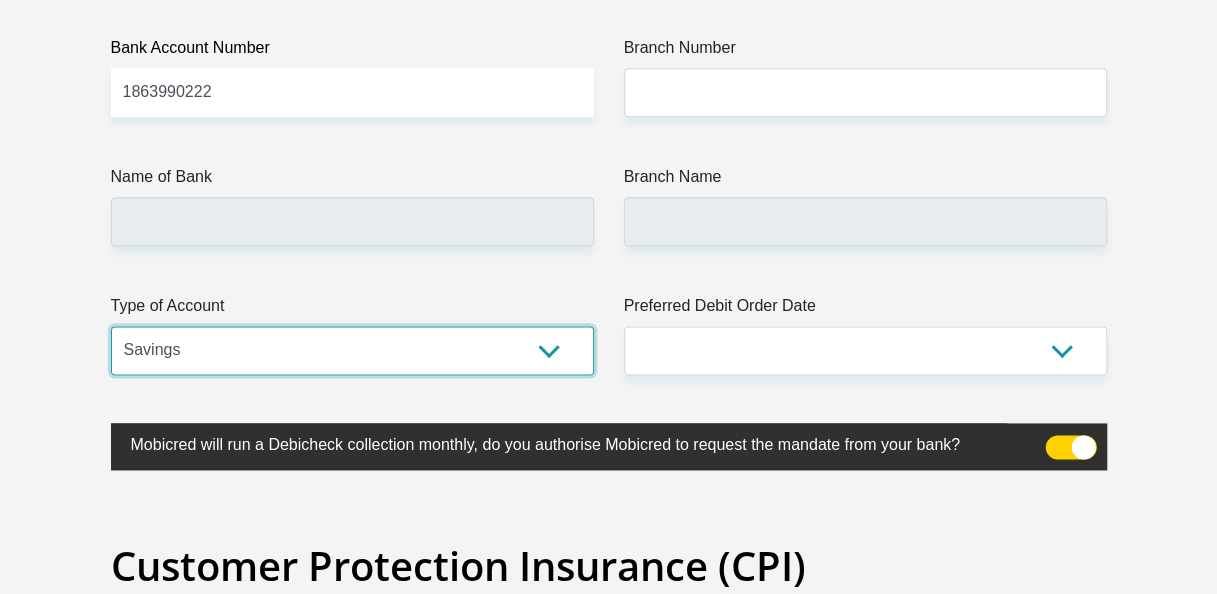 click on "Cheque
Savings" at bounding box center [352, 350] 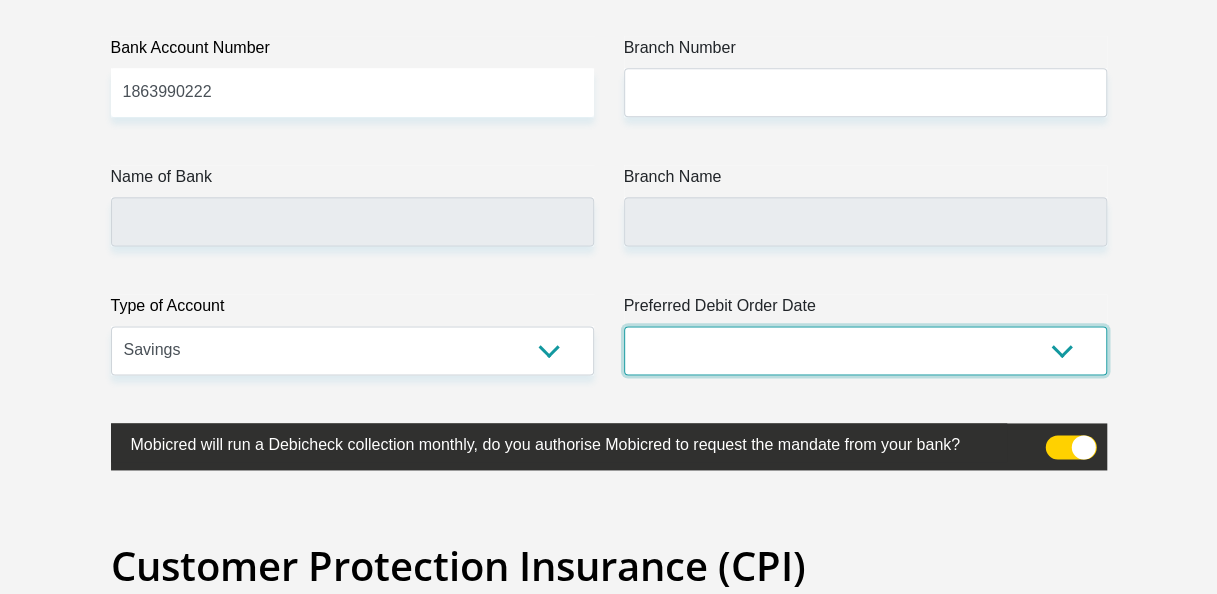 click on "1st
2nd
3rd
4th
5th
7th
18th
19th
20th
21st
22nd
23rd
24th
25th
26th
27th
28th
29th
30th" at bounding box center (865, 350) 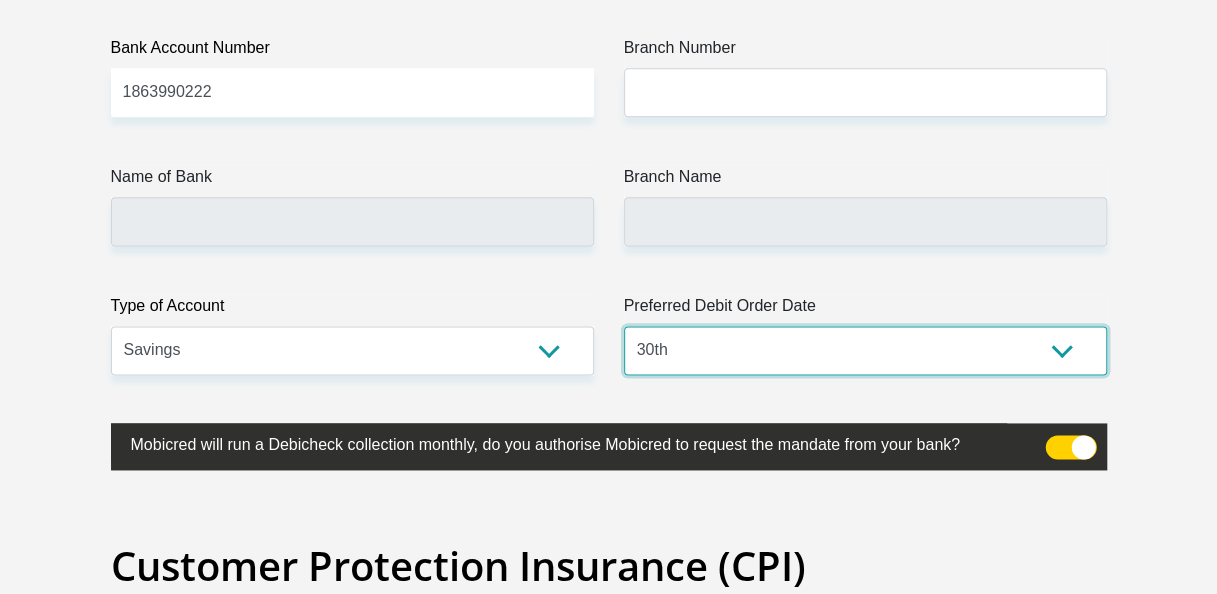 click on "1st
2nd
3rd
4th
5th
7th
18th
19th
20th
21st
22nd
23rd
24th
25th
26th
27th
28th
29th
30th" at bounding box center [865, 350] 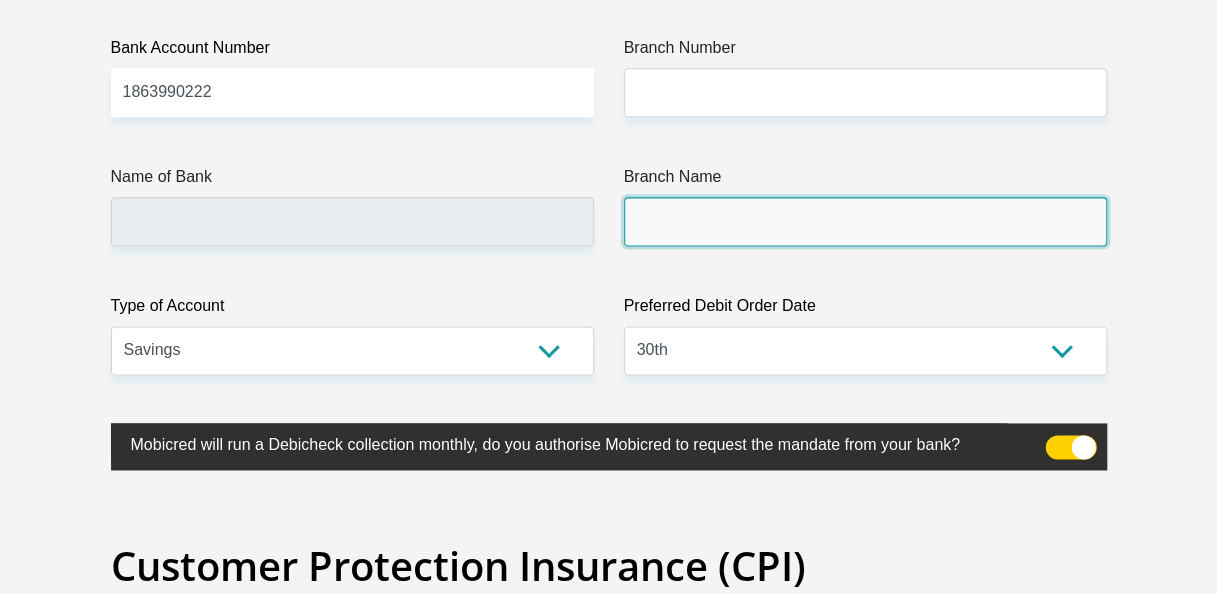 click on "Branch Name" at bounding box center [865, 221] 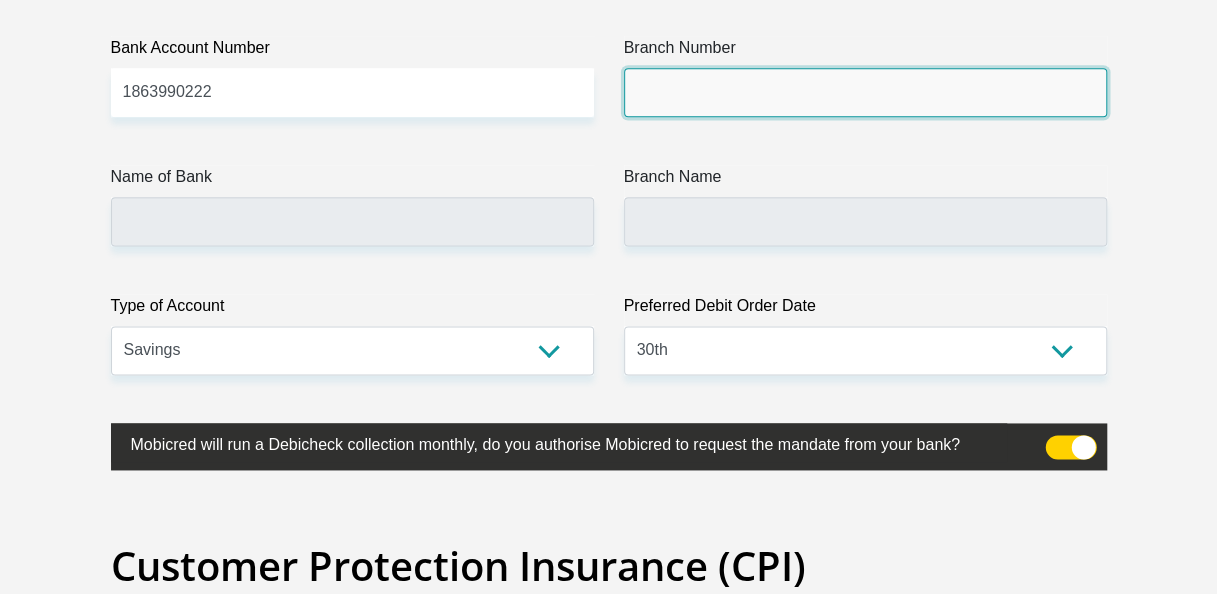 click on "Branch Number" at bounding box center [865, 92] 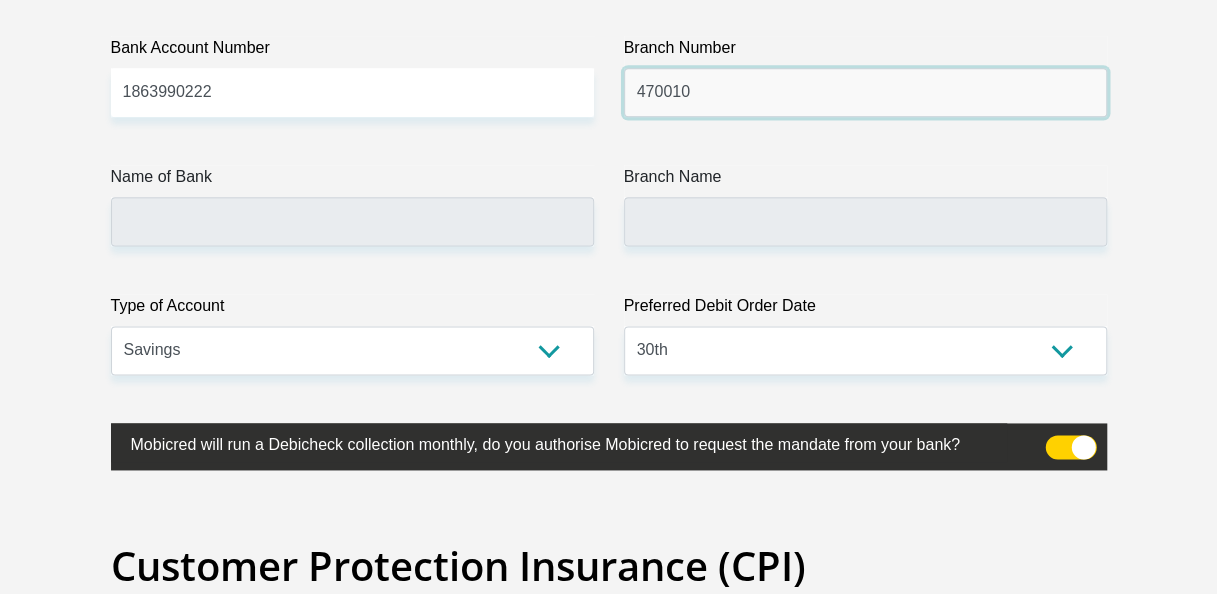 type on "470010" 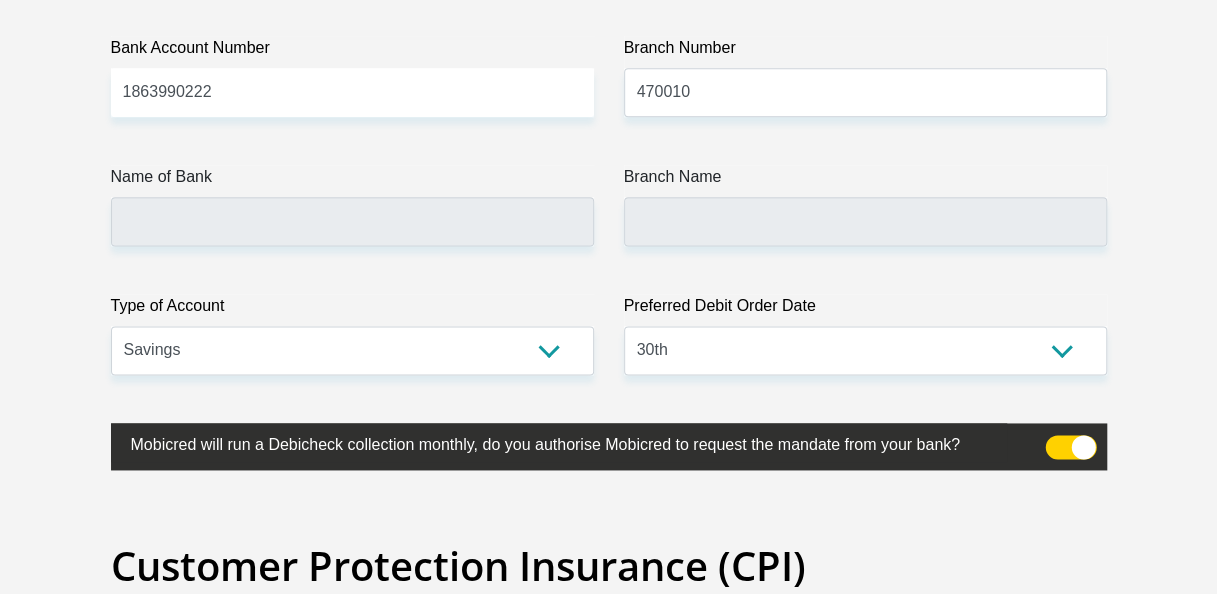 click on "Title
Mr
Ms
Mrs
Dr
Other
First Name
Lindelani
Surname
Mulaudzi
ID Number
0506220940080
Please input valid ID number
Race
Black
Coloured
Indian
White
Other
Contact Number
0633822194
Please input valid contact number
Nationality
South Africa
Afghanistan
Aland Islands  Albania  Aruba" at bounding box center (609, -1166) 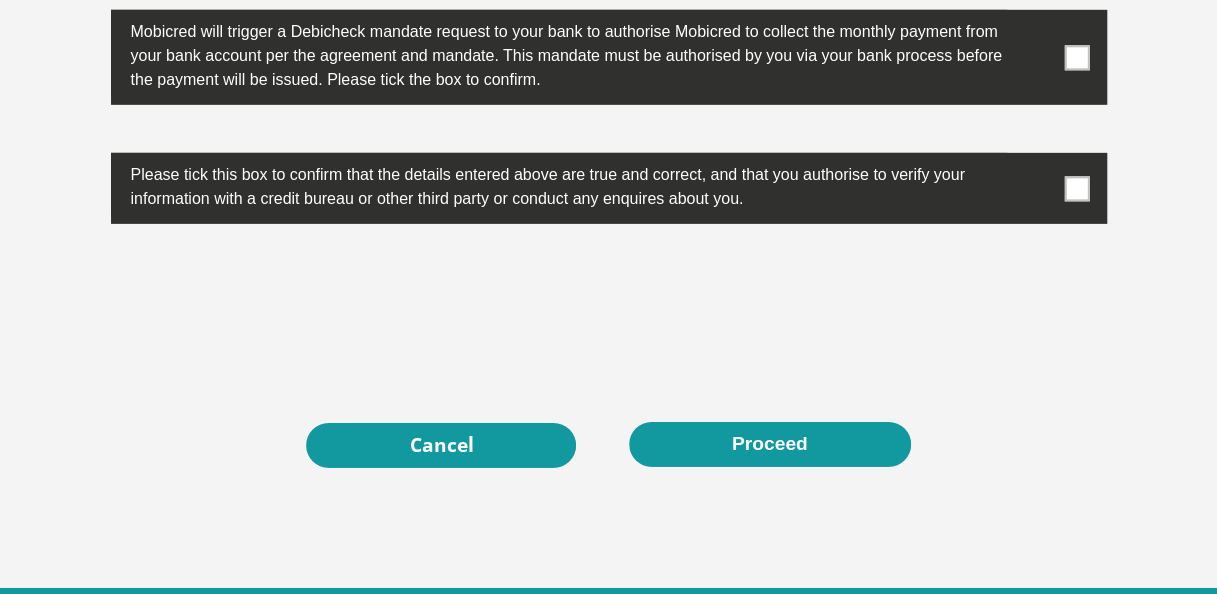 scroll, scrollTop: 6576, scrollLeft: 0, axis: vertical 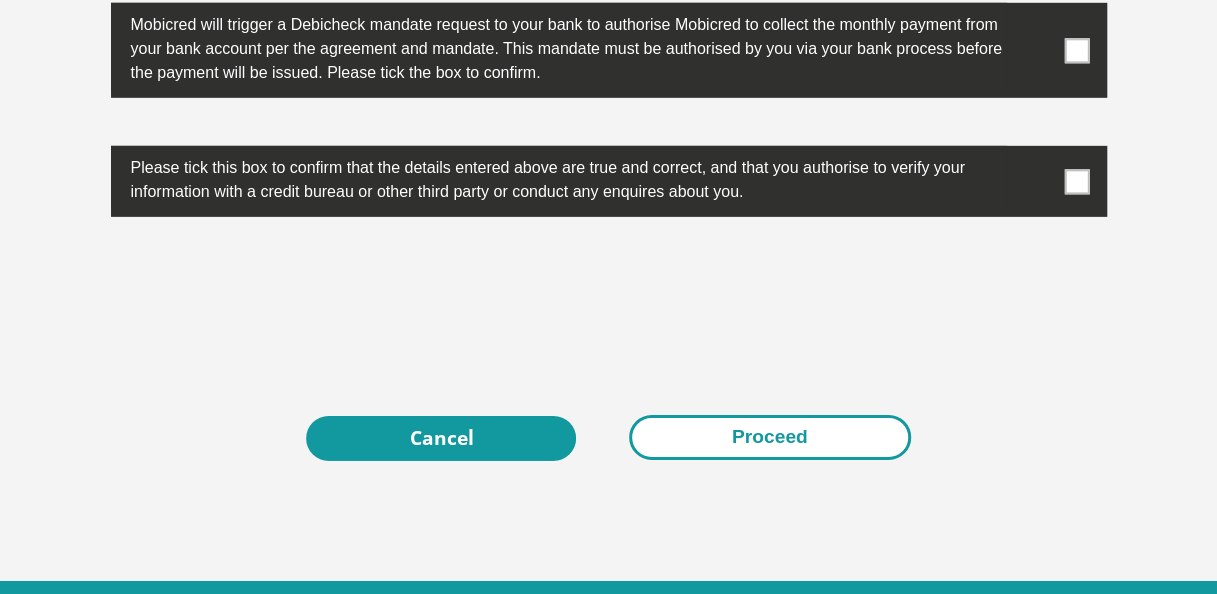 click on "Proceed" at bounding box center (770, 437) 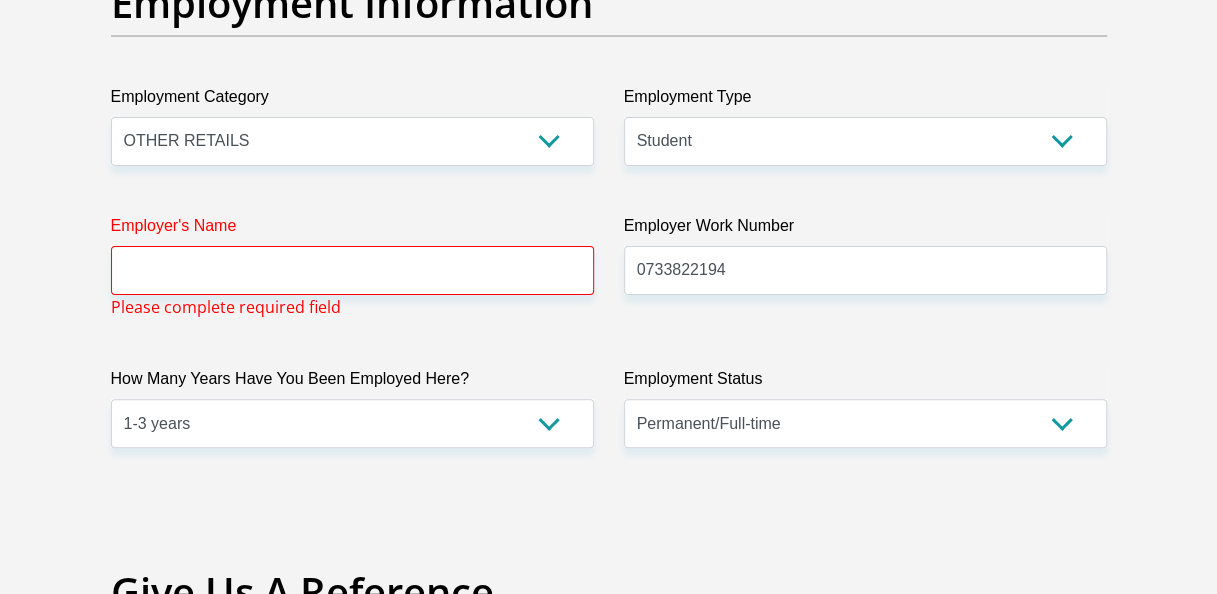 scroll, scrollTop: 3735, scrollLeft: 0, axis: vertical 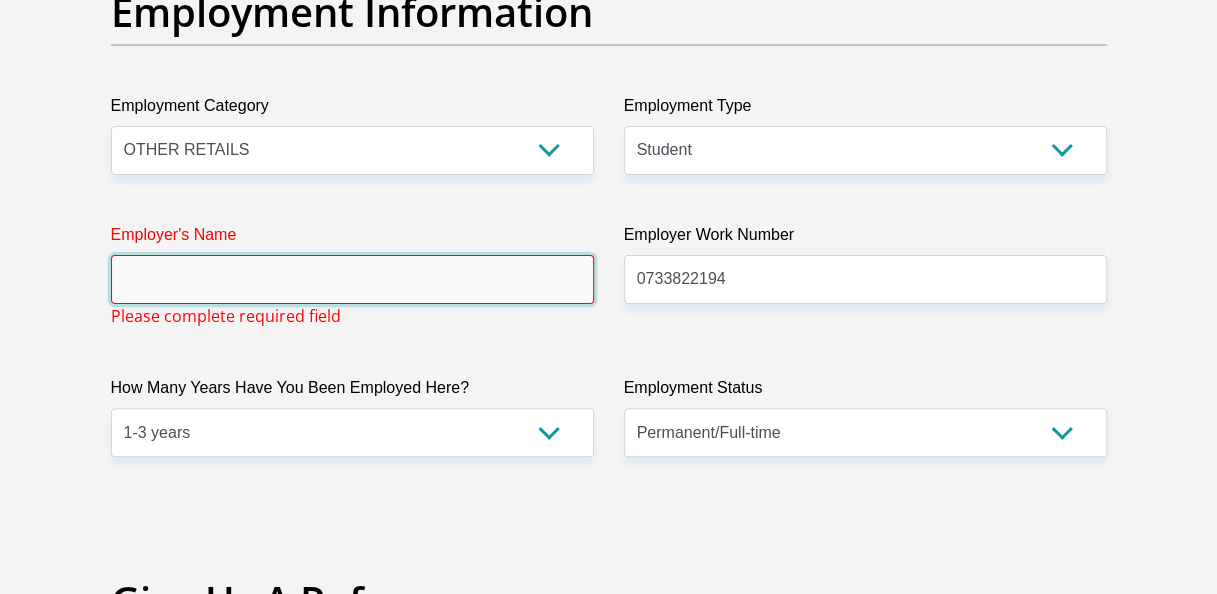 click on "Employer's Name" at bounding box center (352, 279) 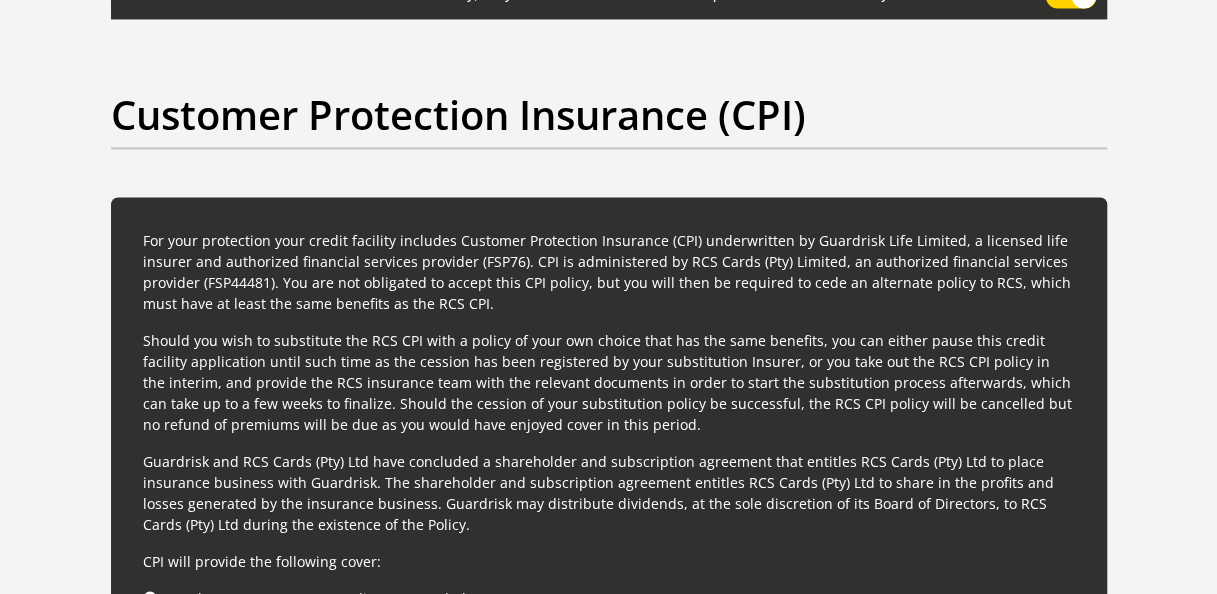 scroll, scrollTop: 6696, scrollLeft: 0, axis: vertical 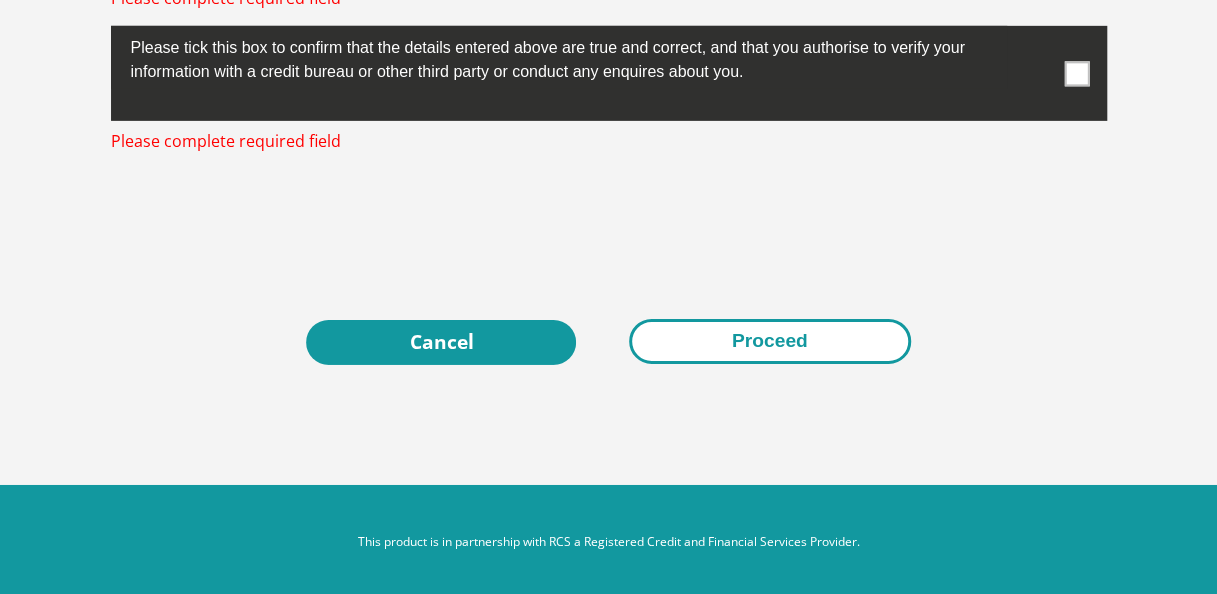 type on "Lindelani" 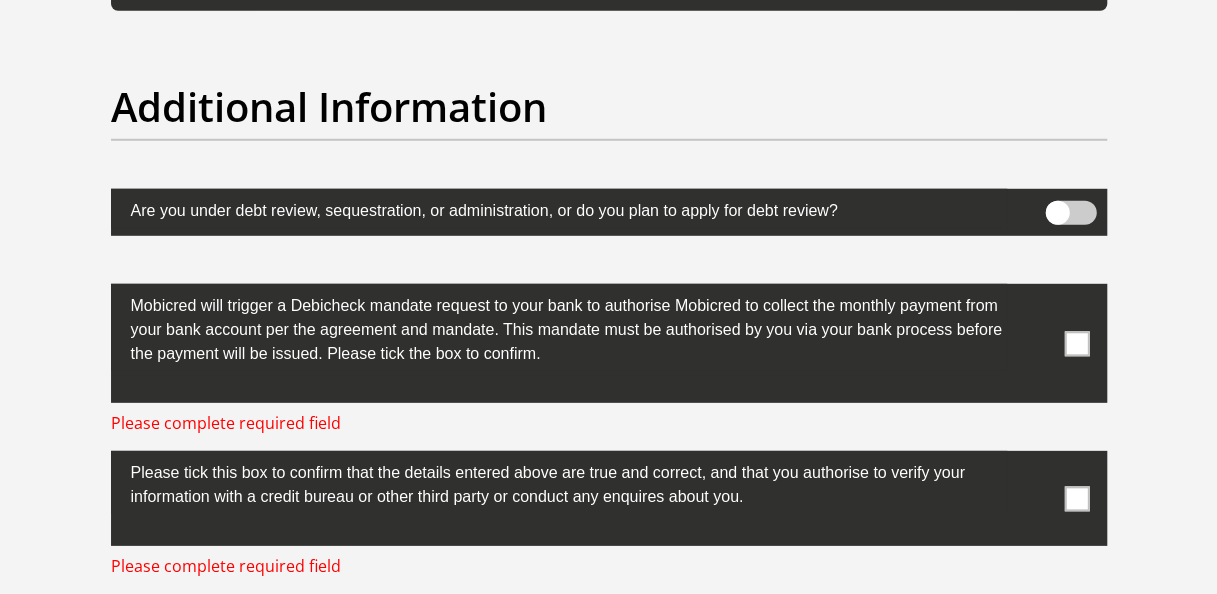 scroll, scrollTop: 6272, scrollLeft: 0, axis: vertical 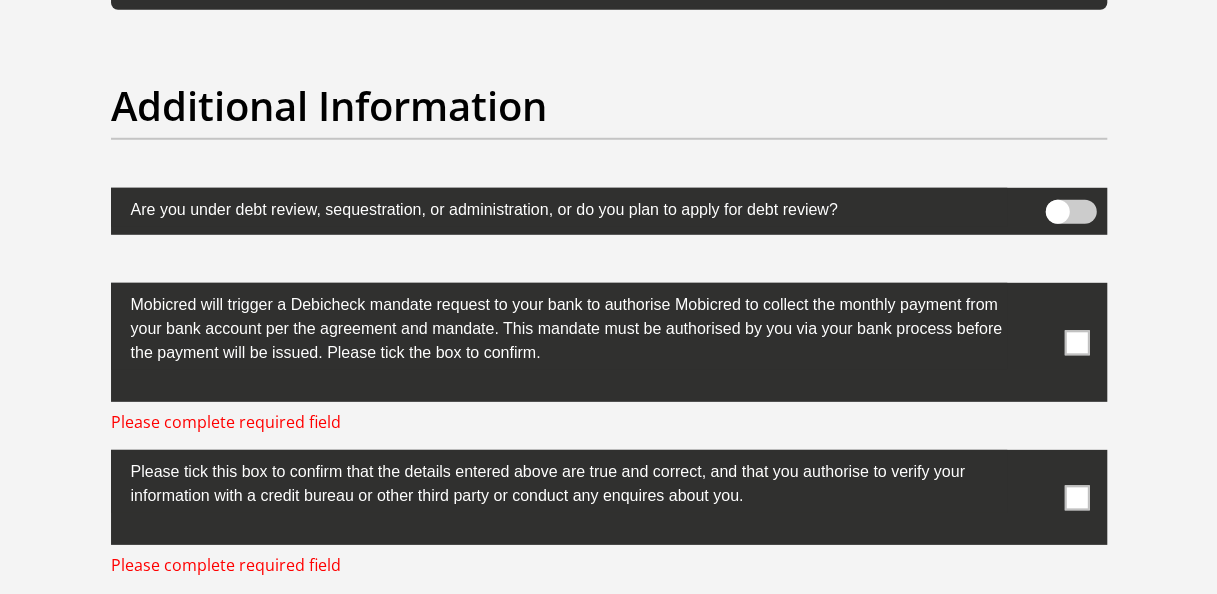 click at bounding box center (1076, 342) 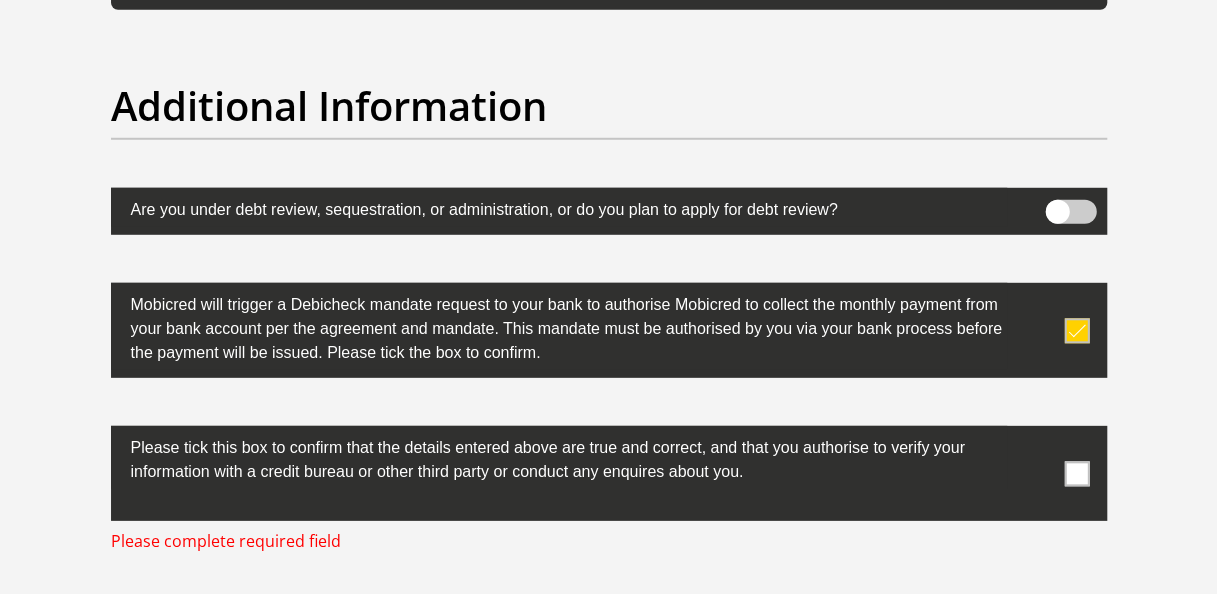 click at bounding box center [1076, 473] 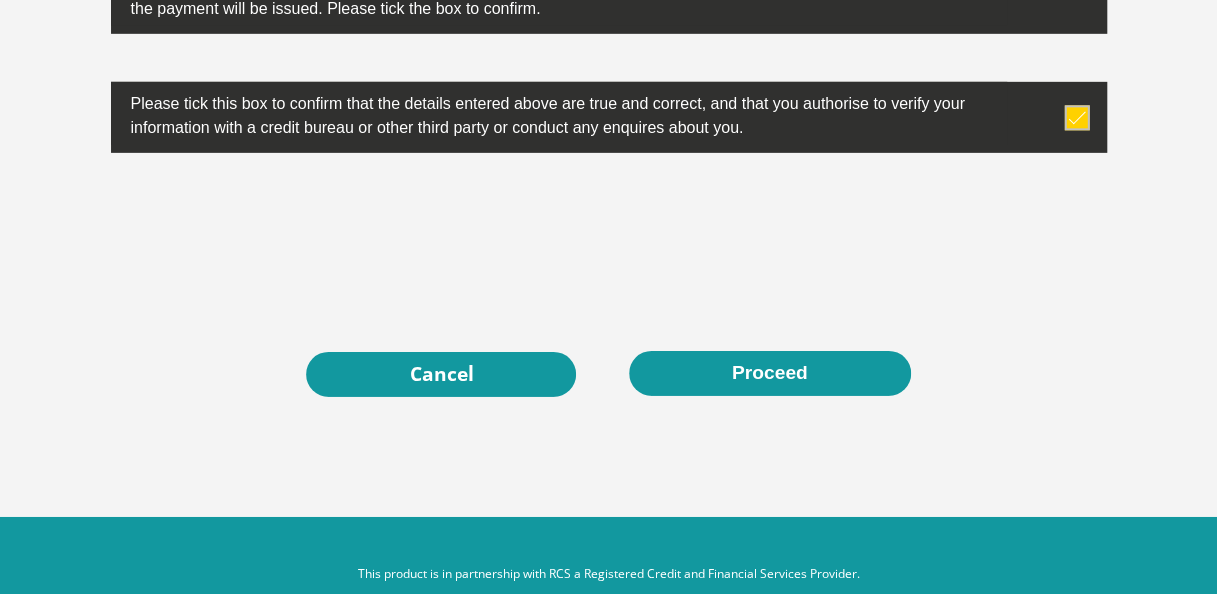 scroll, scrollTop: 6648, scrollLeft: 0, axis: vertical 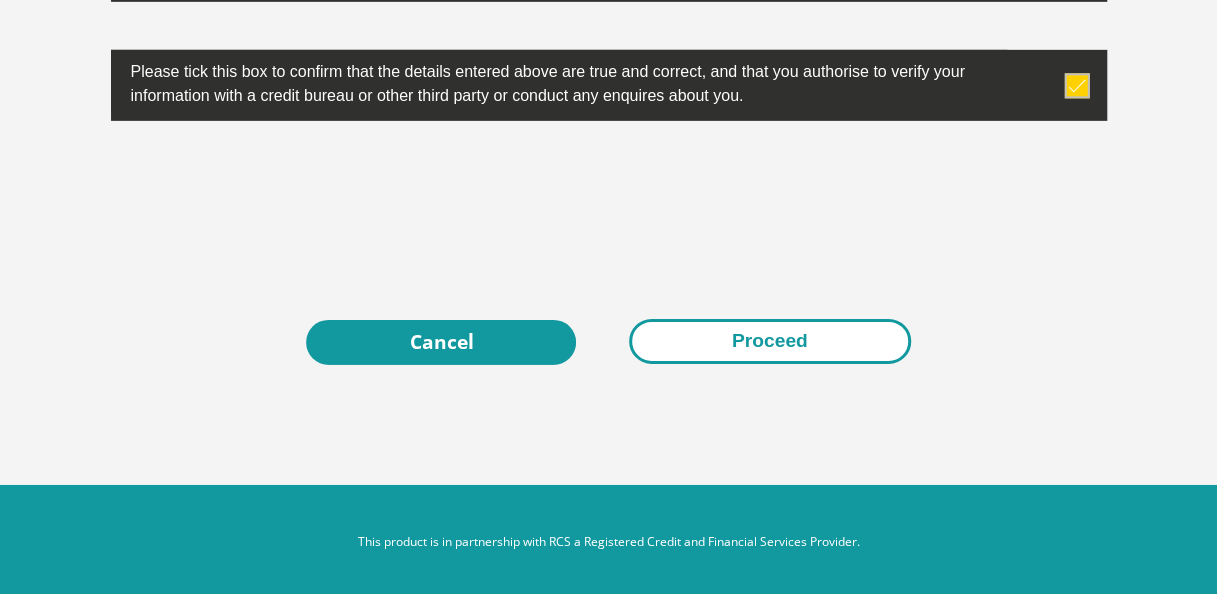 click on "Proceed" at bounding box center (770, 341) 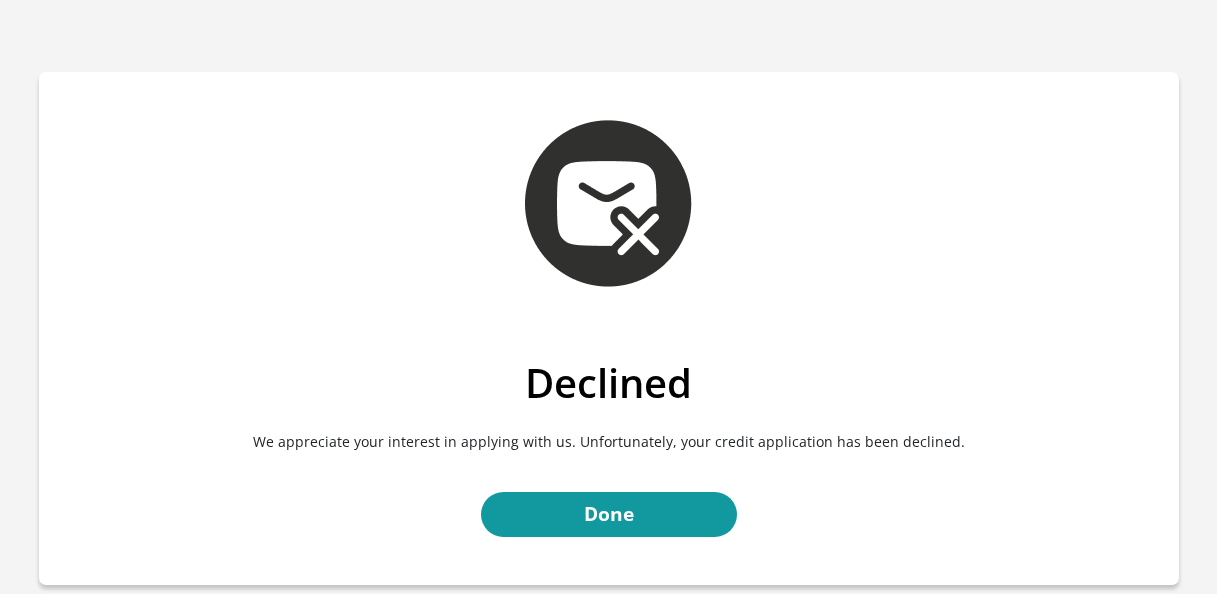 scroll, scrollTop: 0, scrollLeft: 0, axis: both 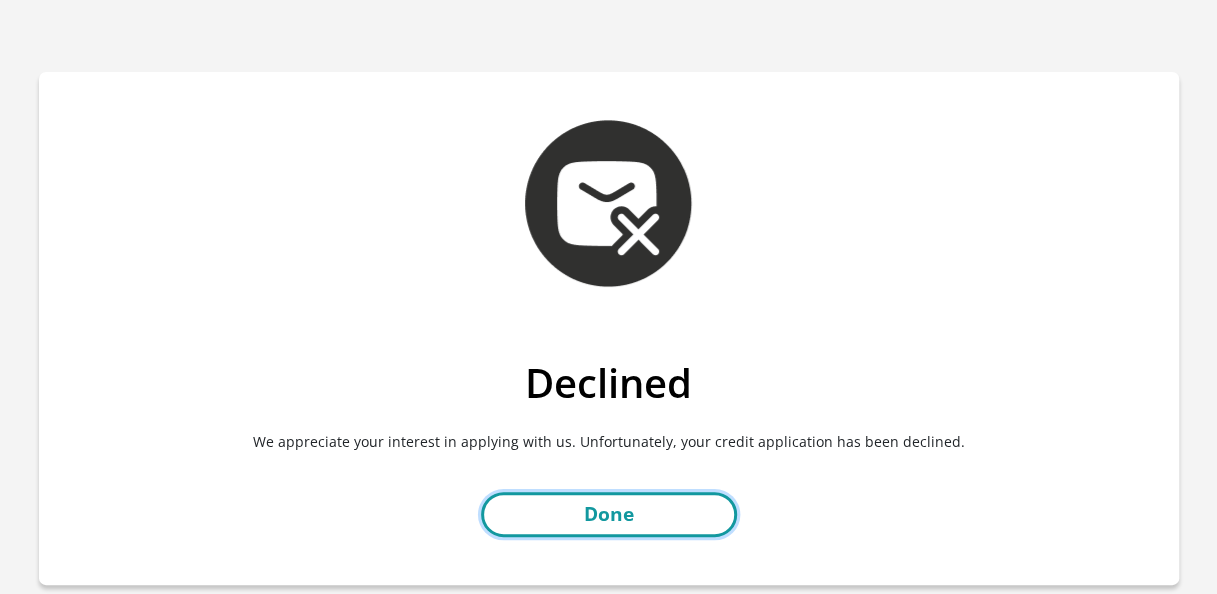click on "Done" at bounding box center (609, 514) 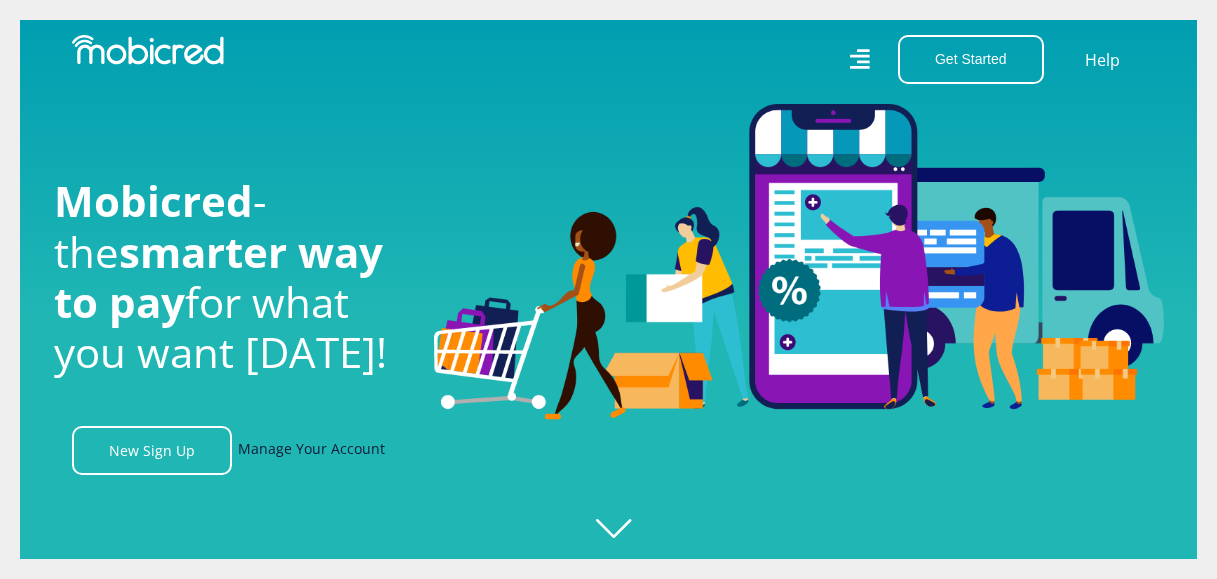 scroll, scrollTop: 0, scrollLeft: 0, axis: both 